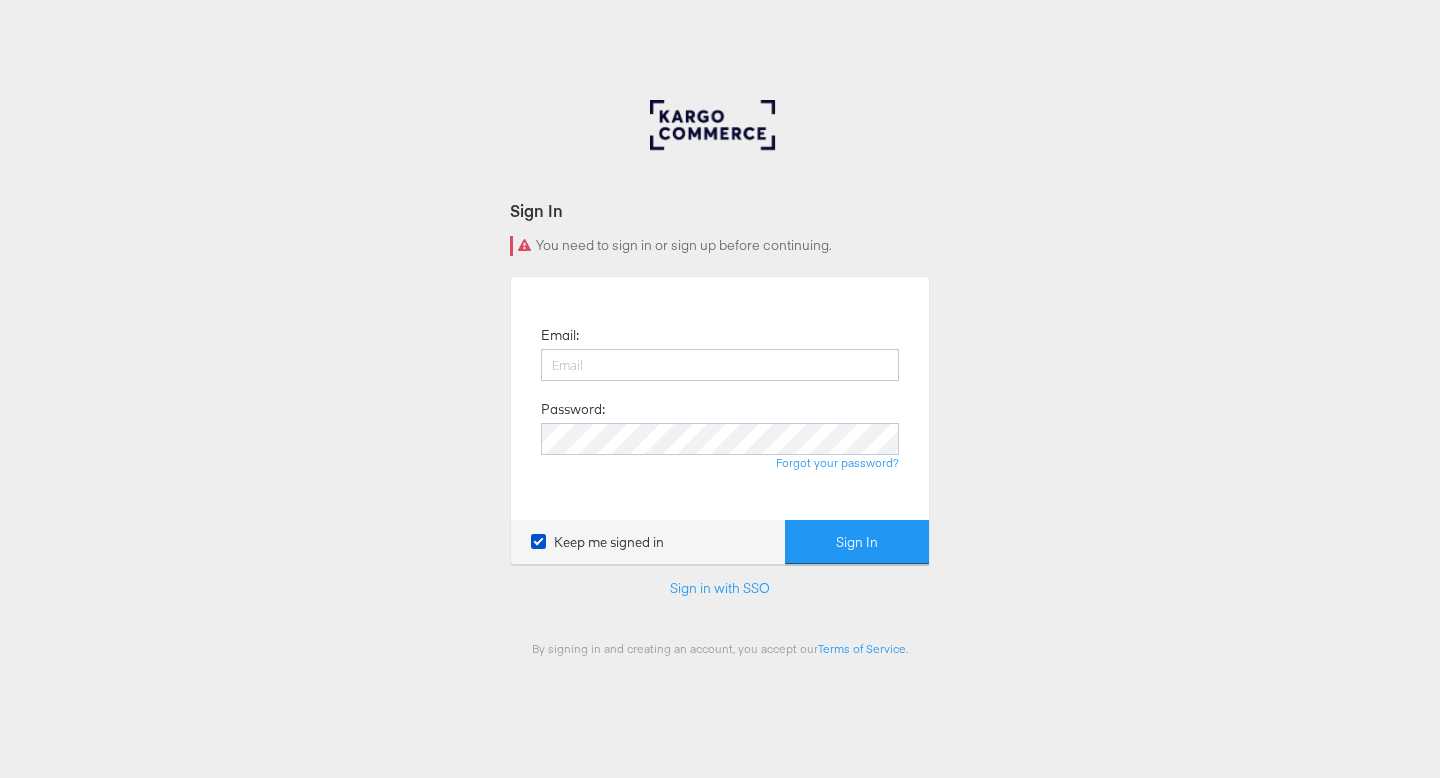 scroll, scrollTop: 0, scrollLeft: 0, axis: both 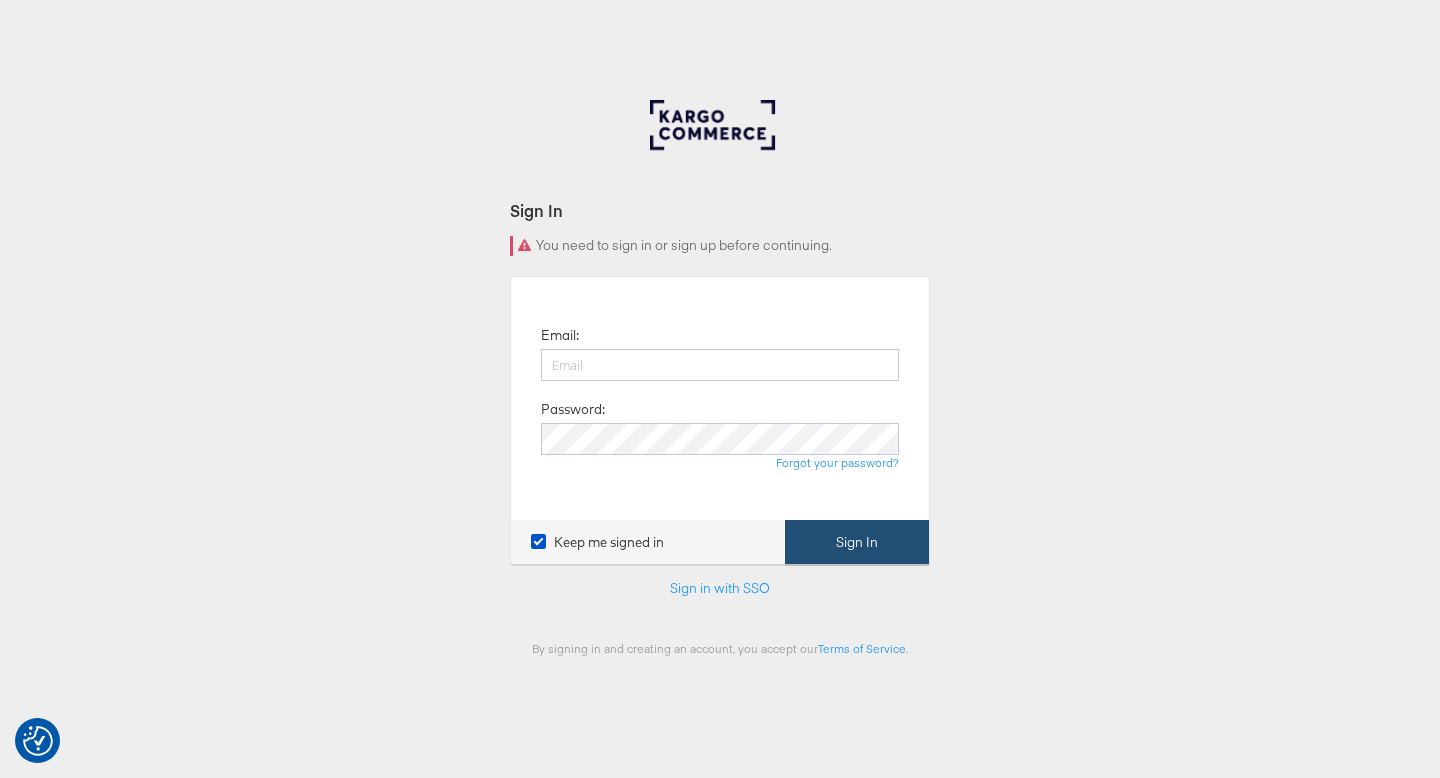 type on "[PERSON_NAME][EMAIL_ADDRESS][PERSON_NAME][DOMAIN_NAME]" 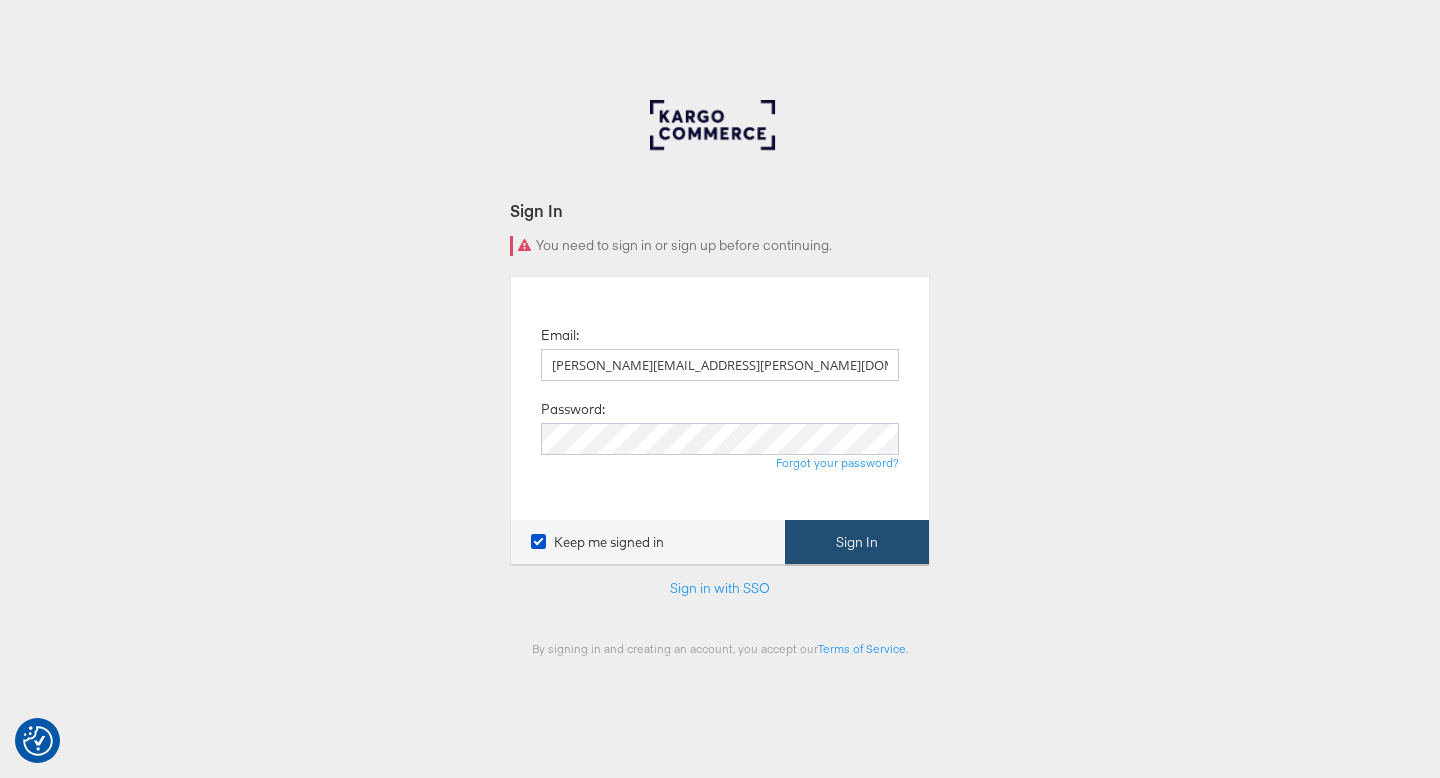 click on "Sign In" at bounding box center [857, 542] 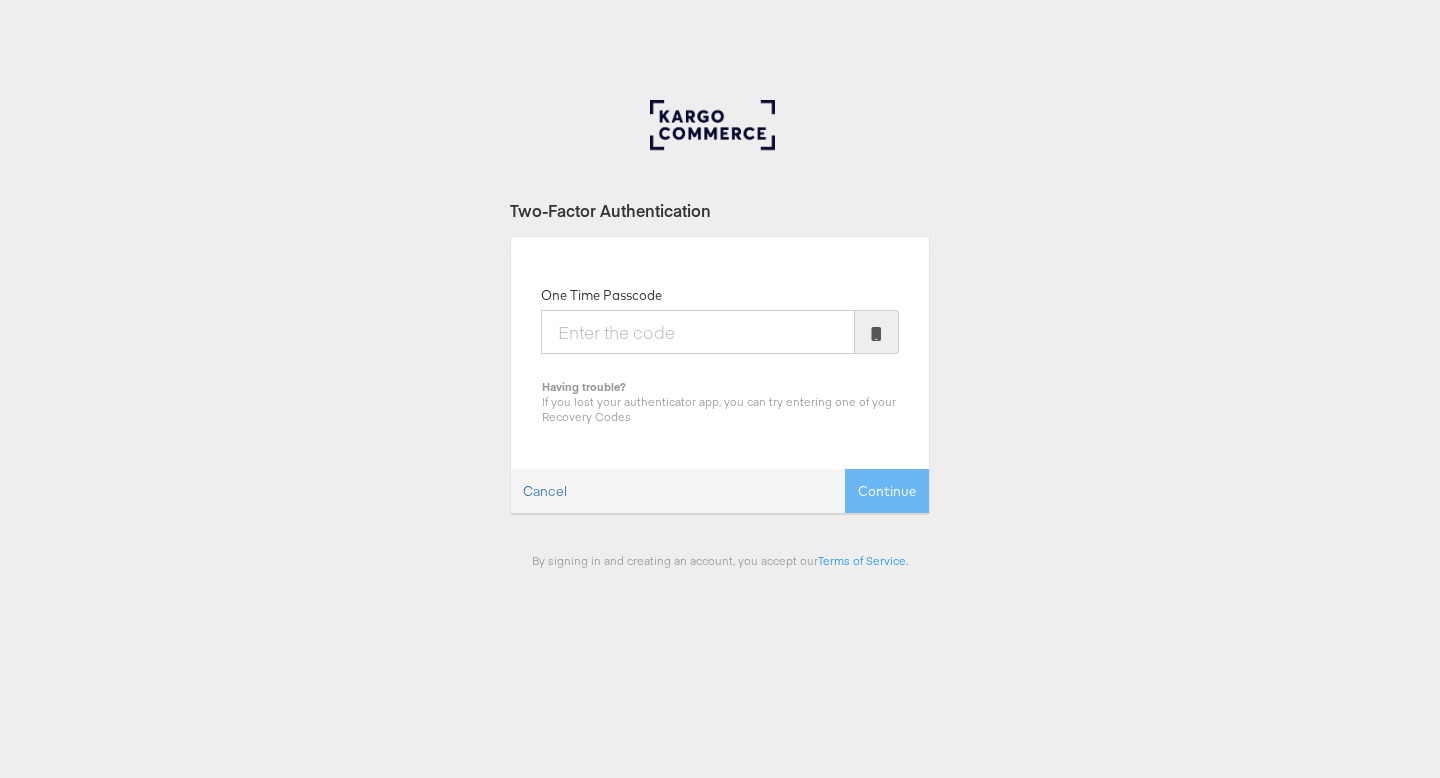 scroll, scrollTop: 0, scrollLeft: 0, axis: both 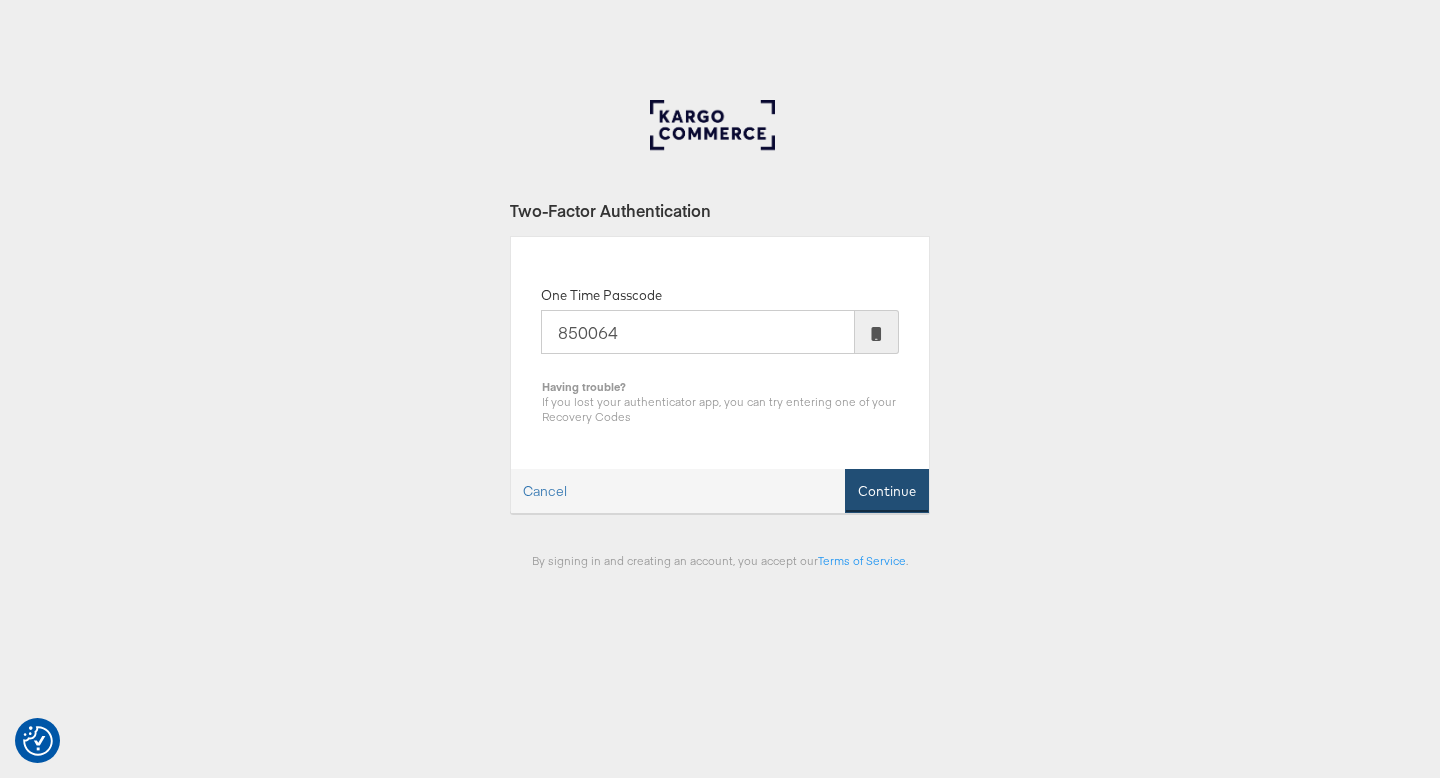 type on "850064" 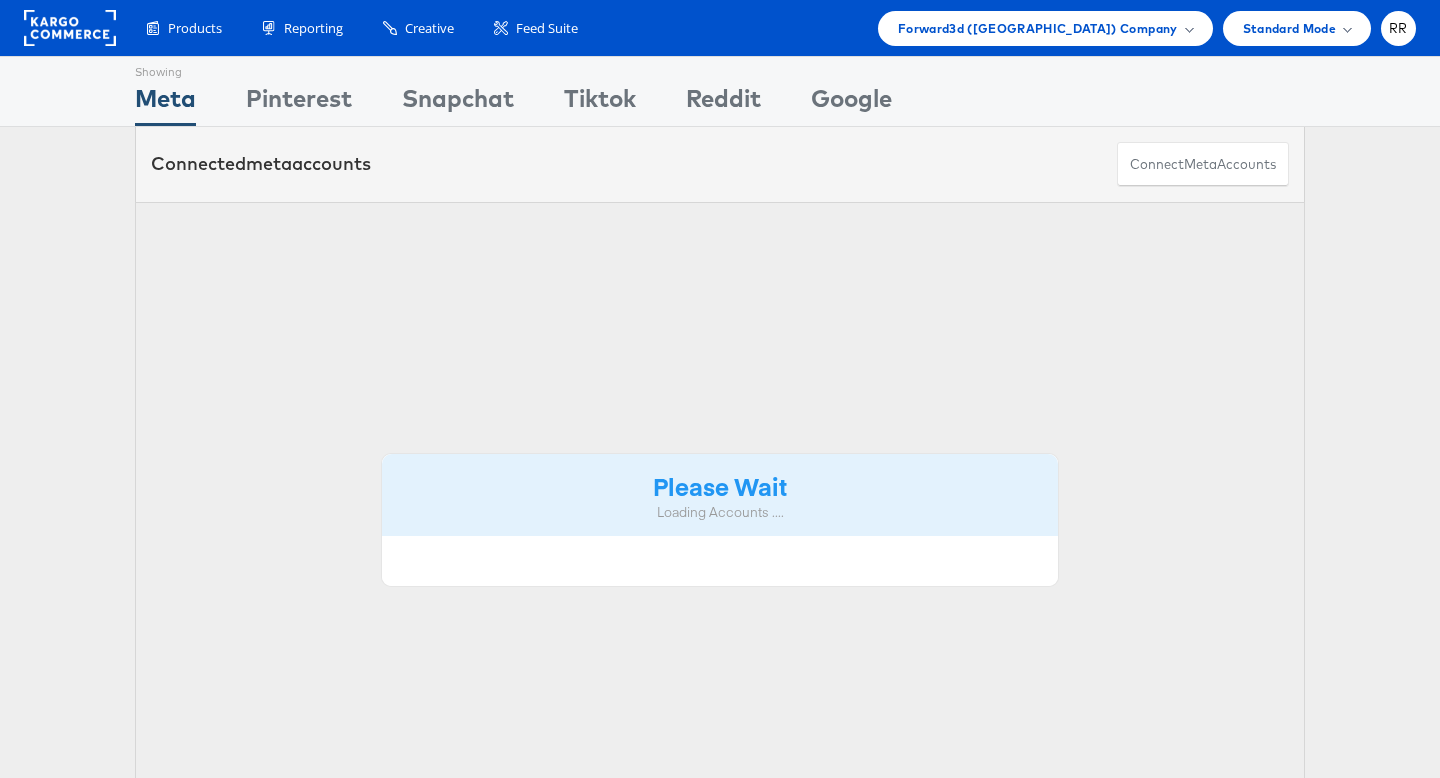 scroll, scrollTop: 0, scrollLeft: 0, axis: both 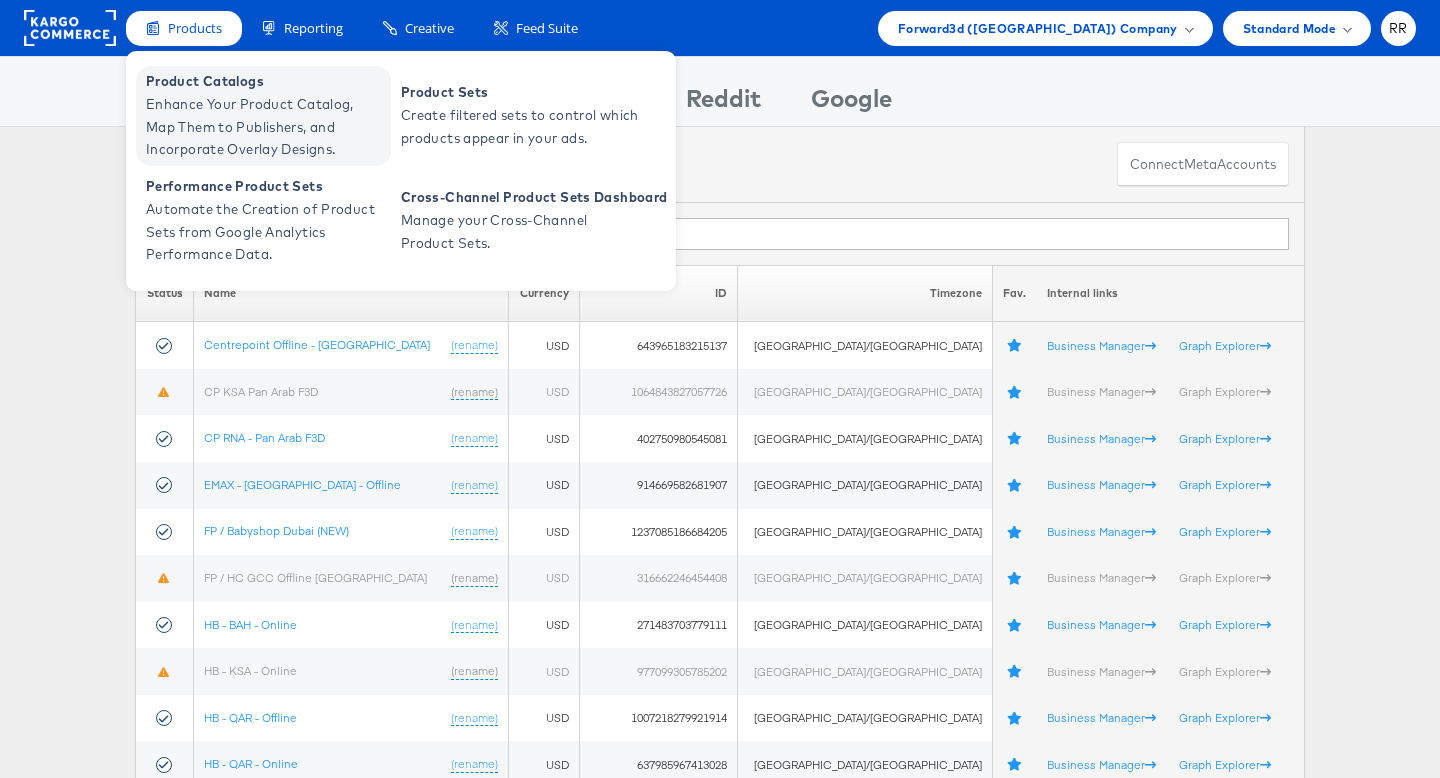 click on "Product Catalogs" at bounding box center (266, 81) 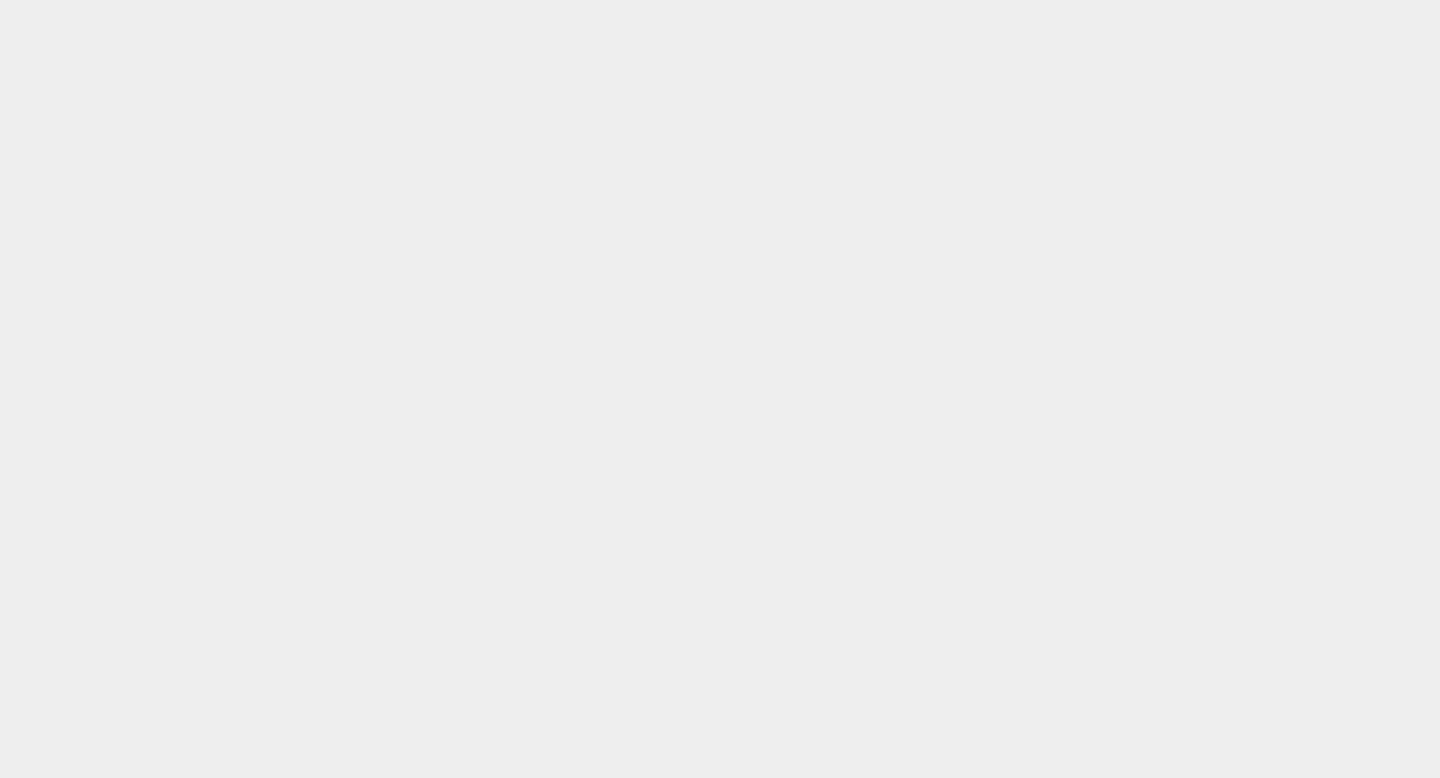 scroll, scrollTop: 0, scrollLeft: 0, axis: both 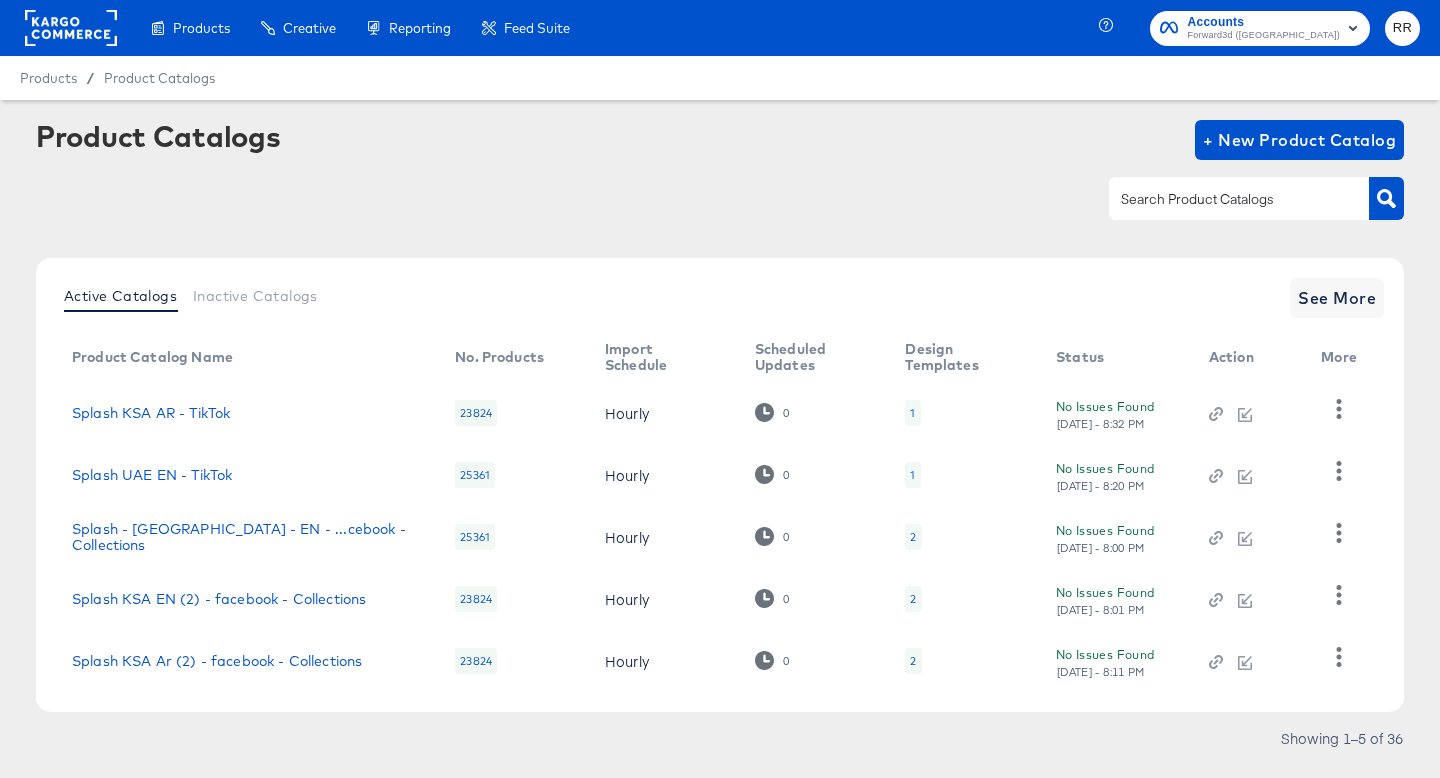 click at bounding box center [1223, 199] 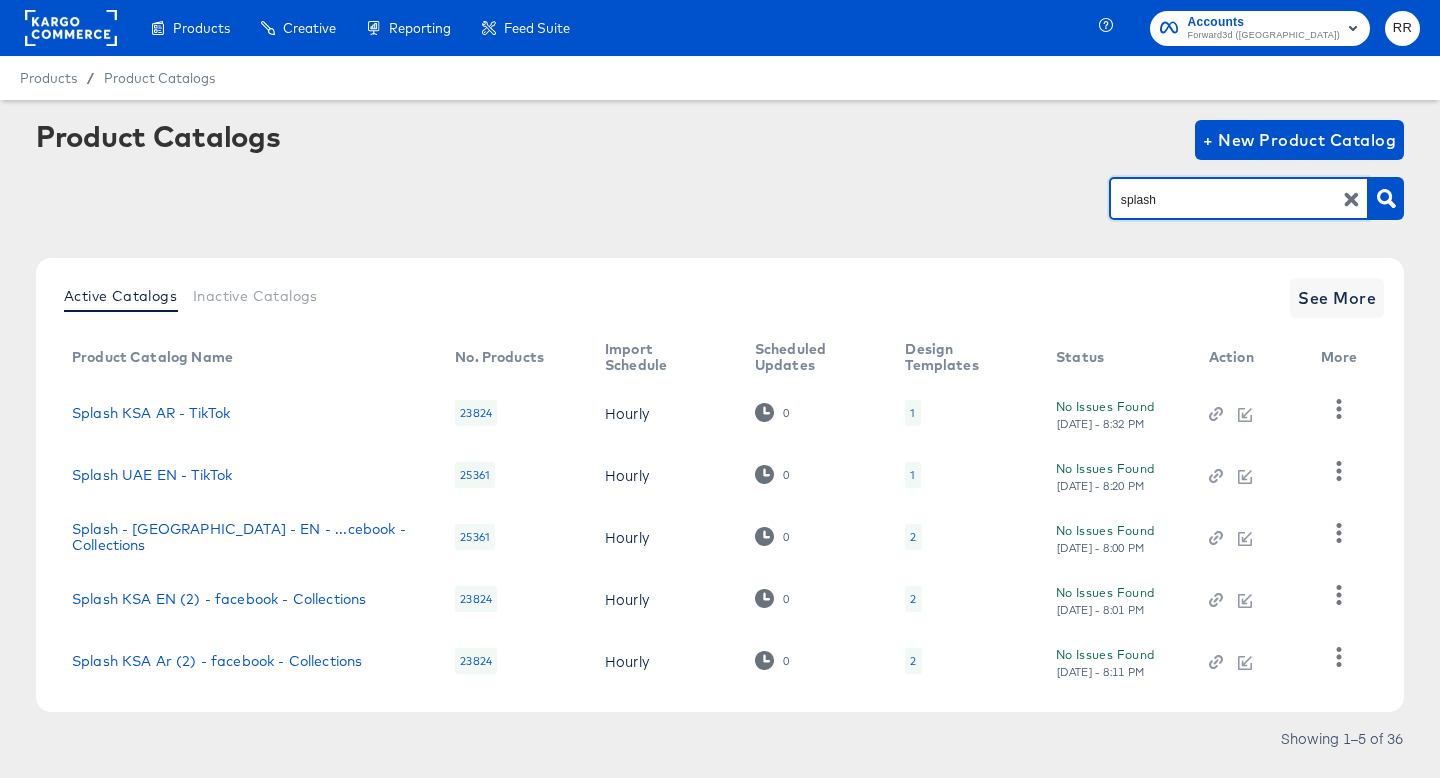 type on "splash" 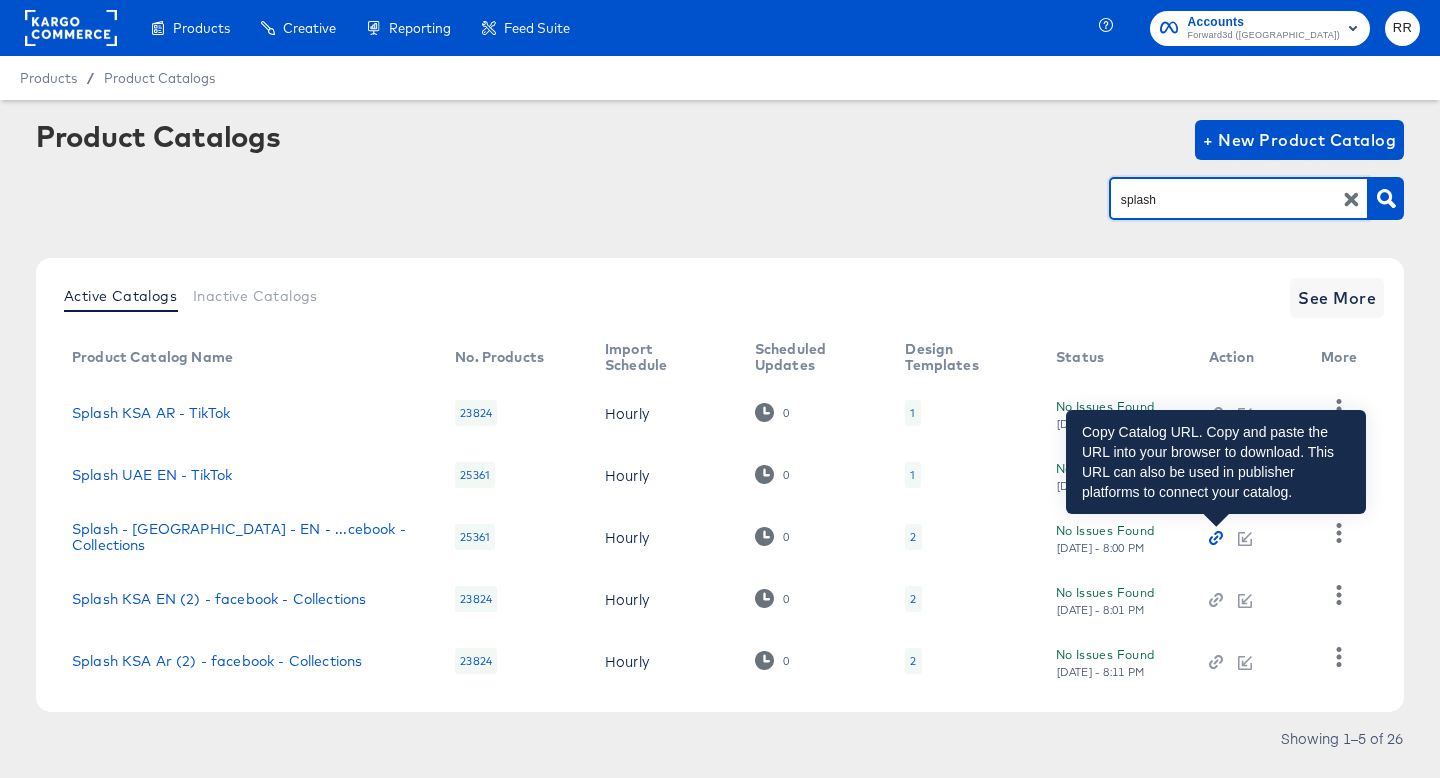 scroll, scrollTop: 46, scrollLeft: 0, axis: vertical 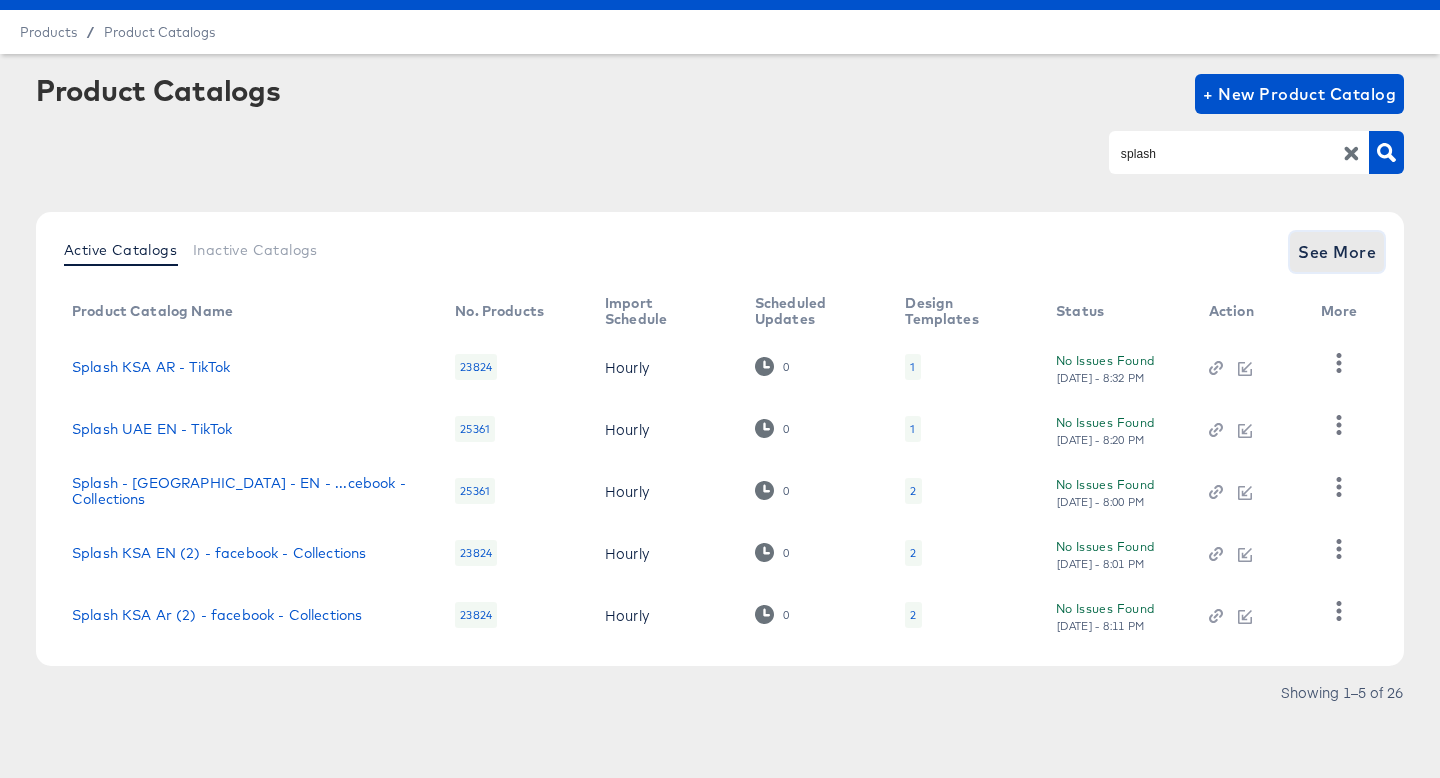 click on "See More" at bounding box center (1337, 252) 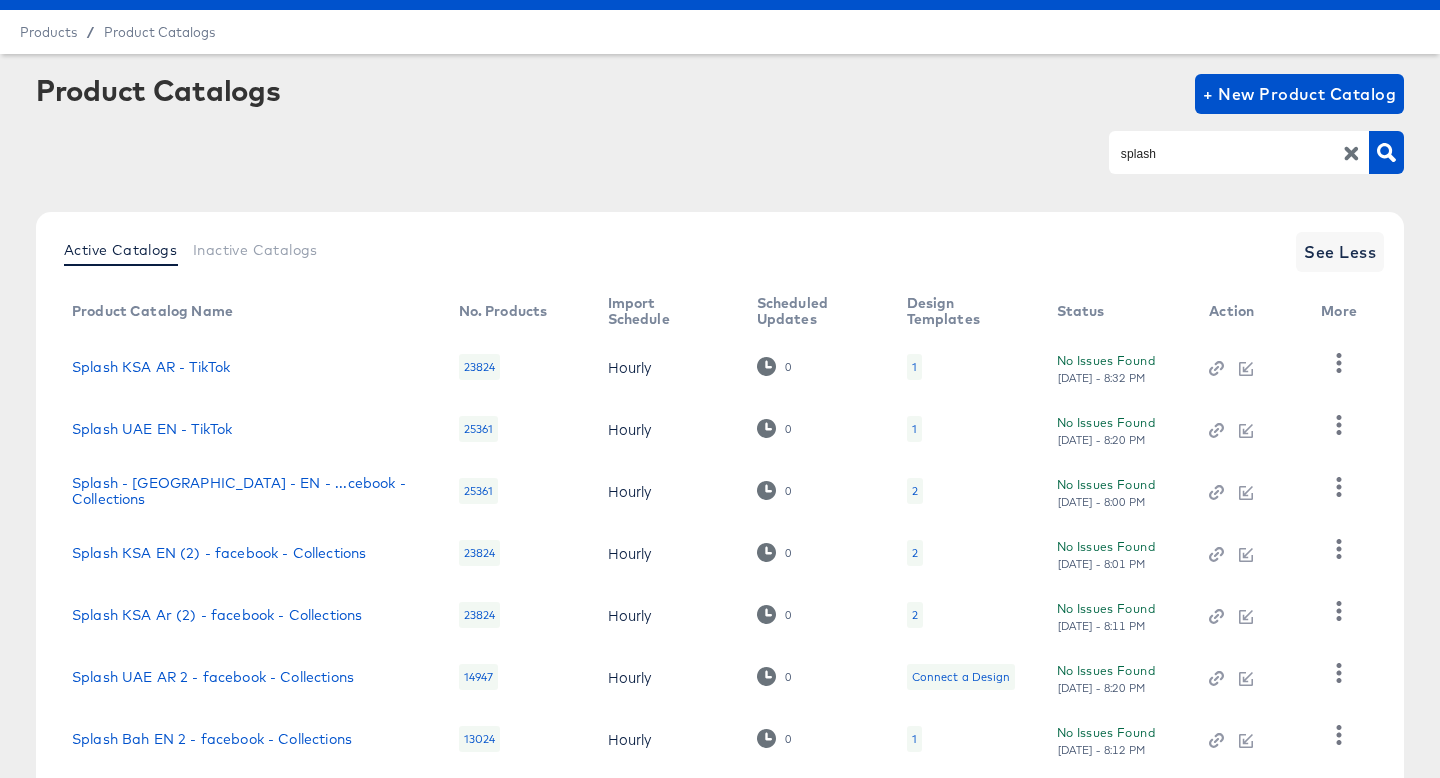 scroll, scrollTop: 356, scrollLeft: 0, axis: vertical 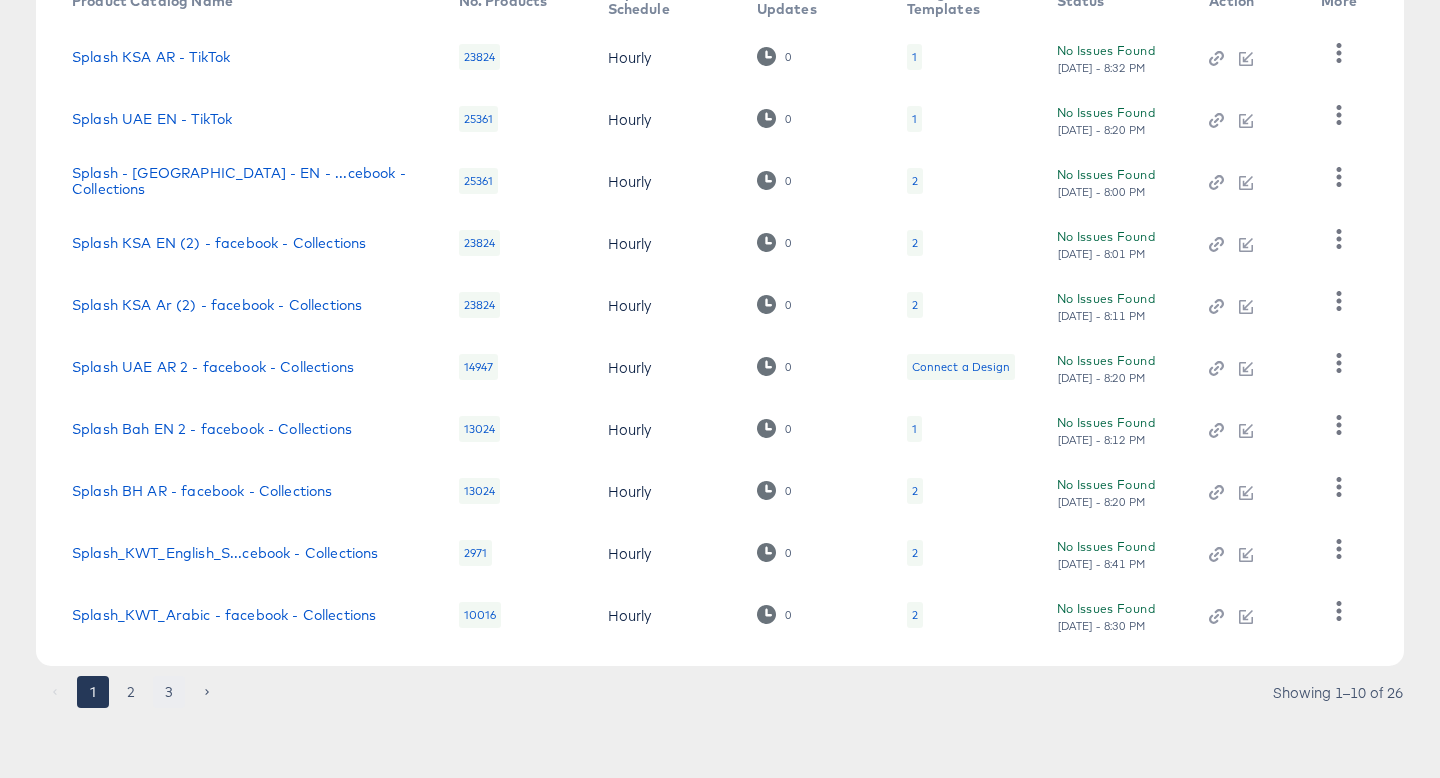 click on "3" at bounding box center [169, 692] 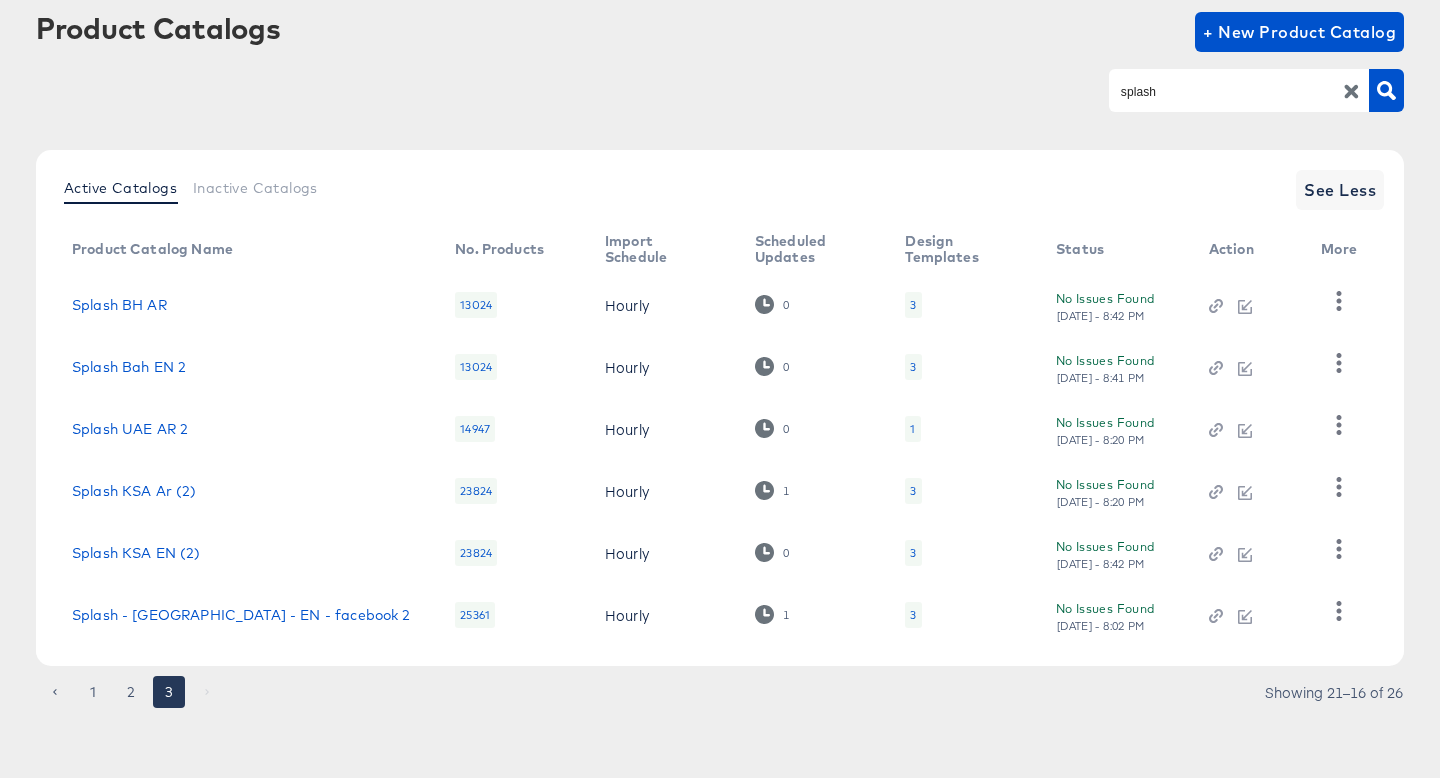 scroll, scrollTop: 108, scrollLeft: 0, axis: vertical 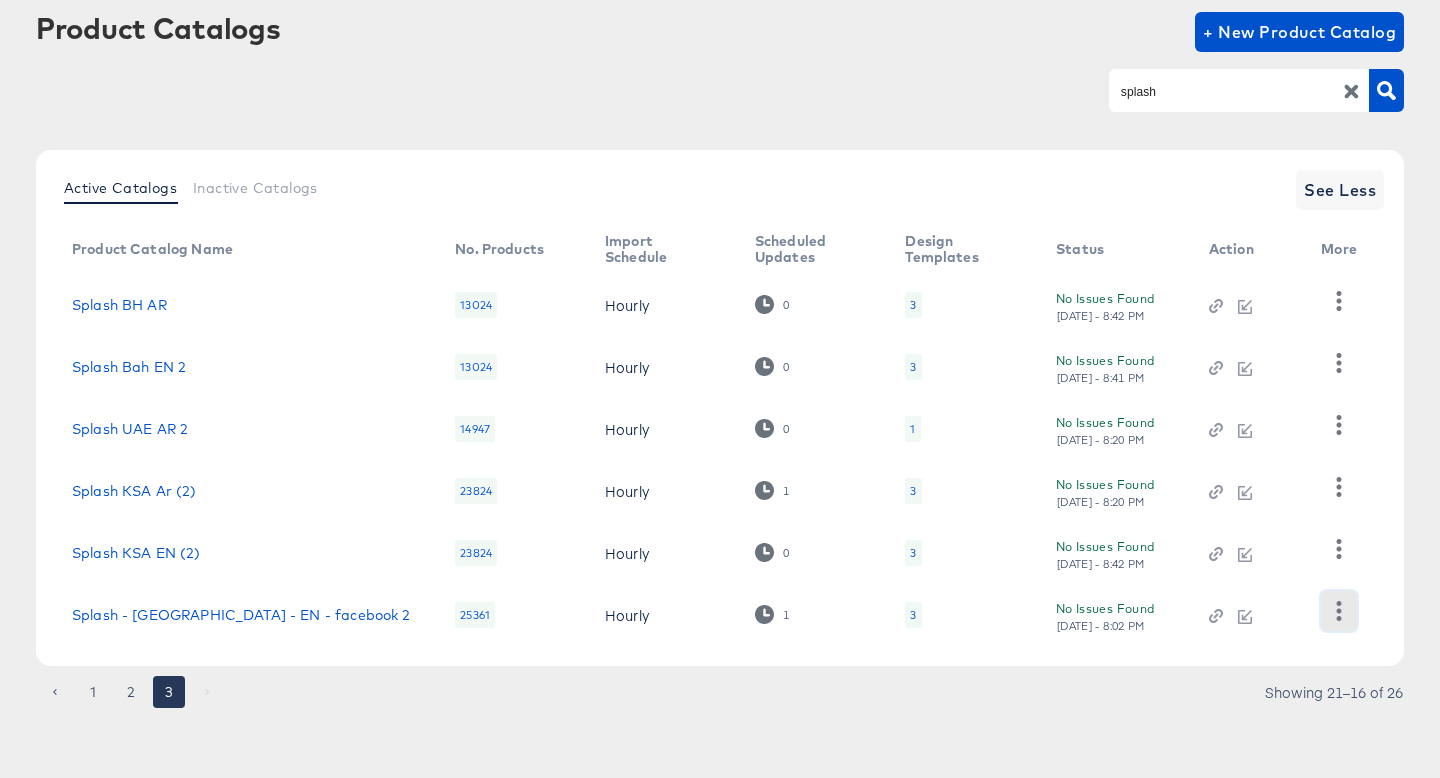 click 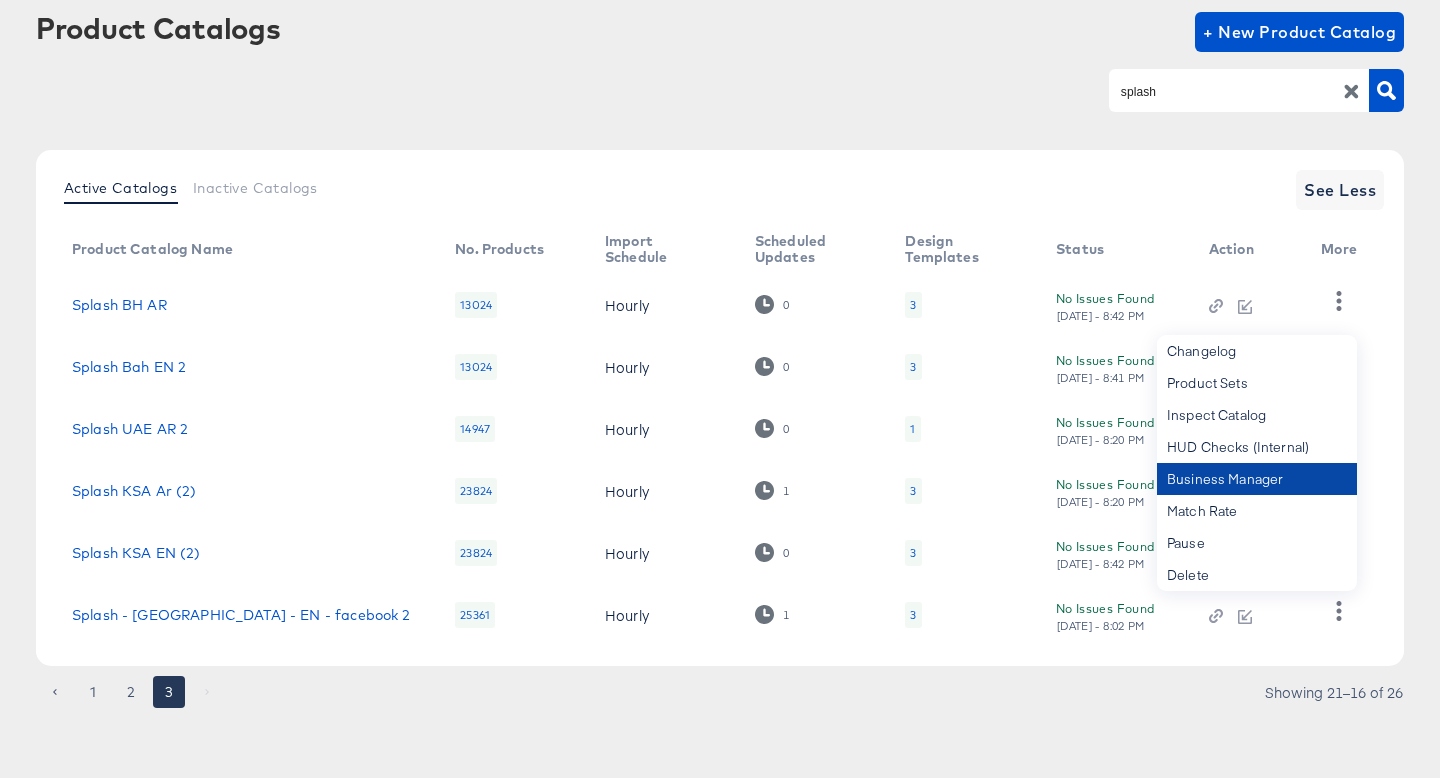 click on "Business Manager" at bounding box center (1257, 479) 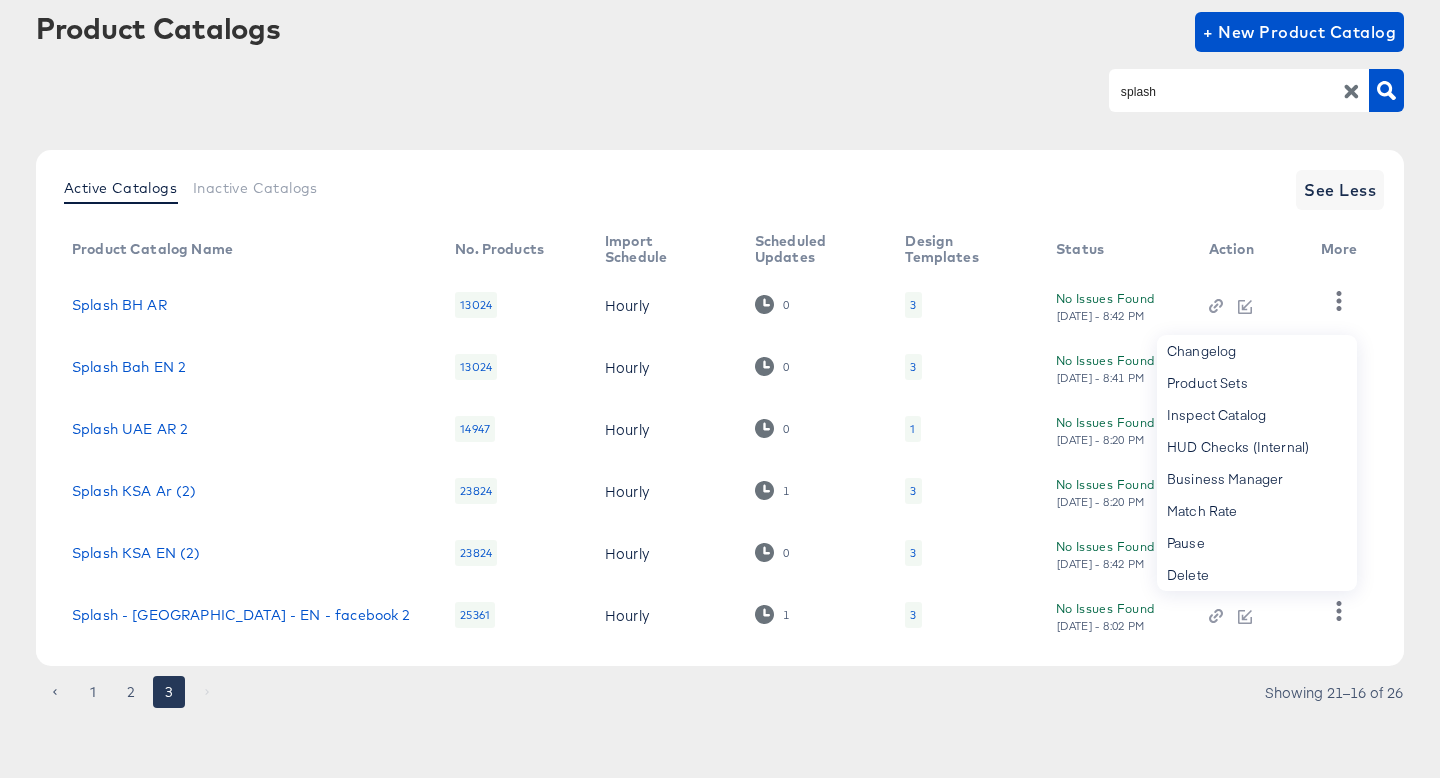 click at bounding box center (1245, 615) 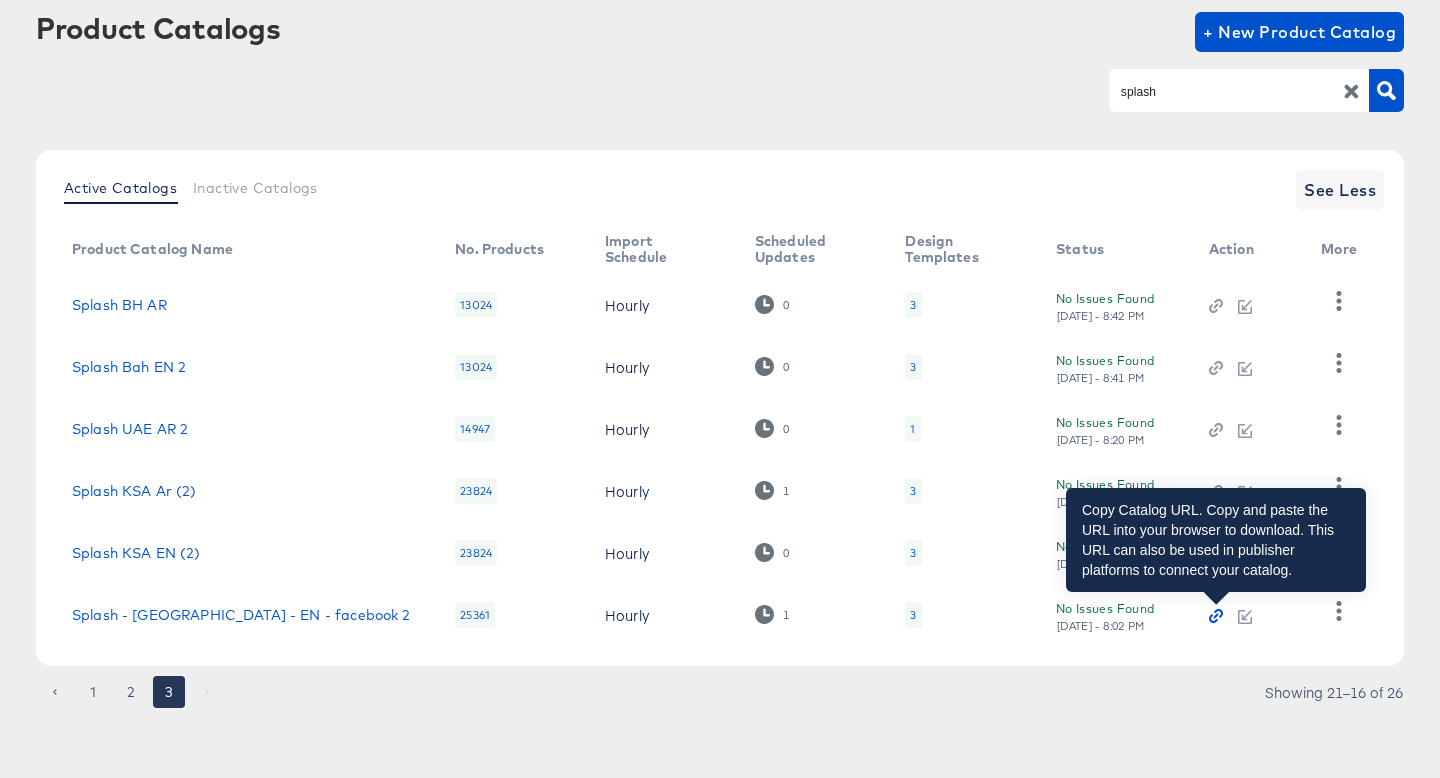 click 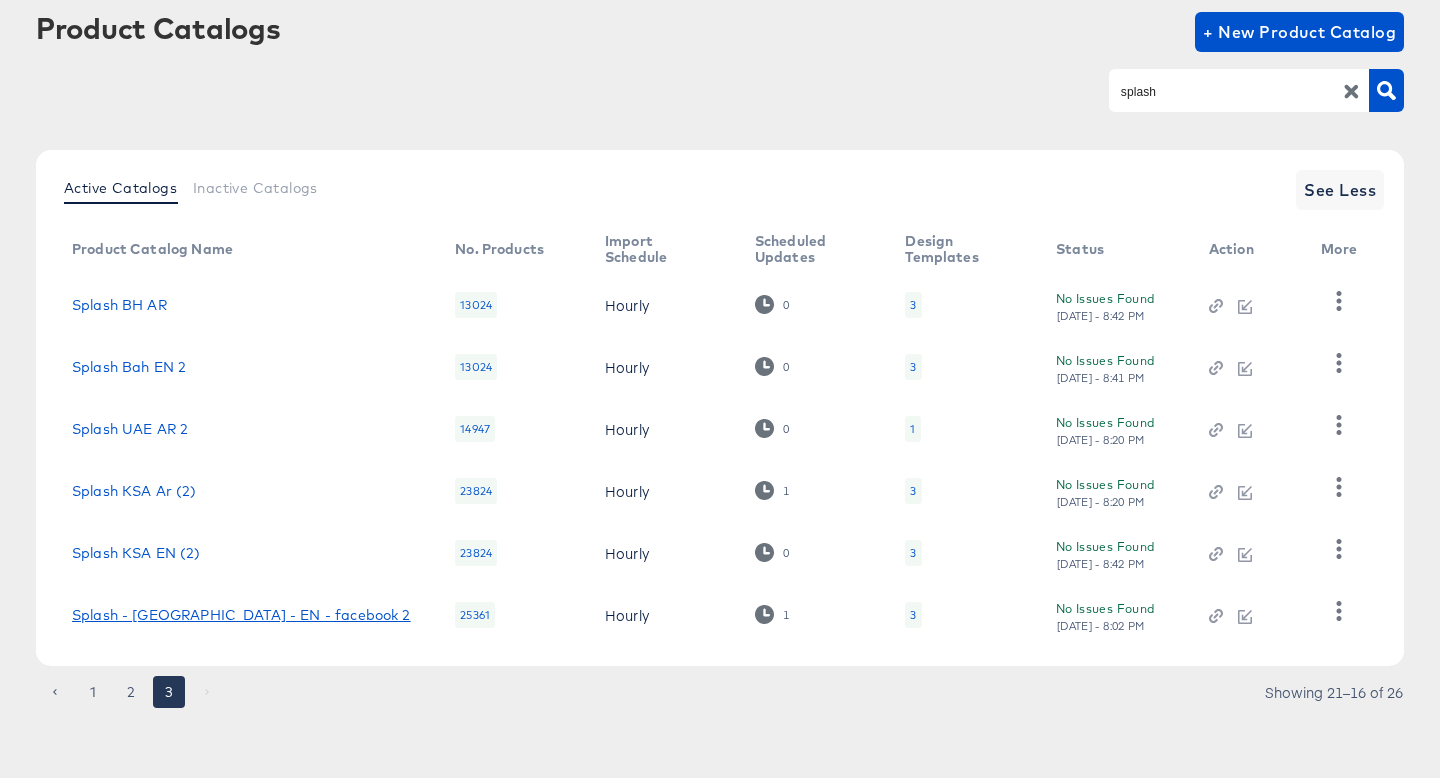 click on "Splash - UAE - EN - facebook 2" at bounding box center [241, 615] 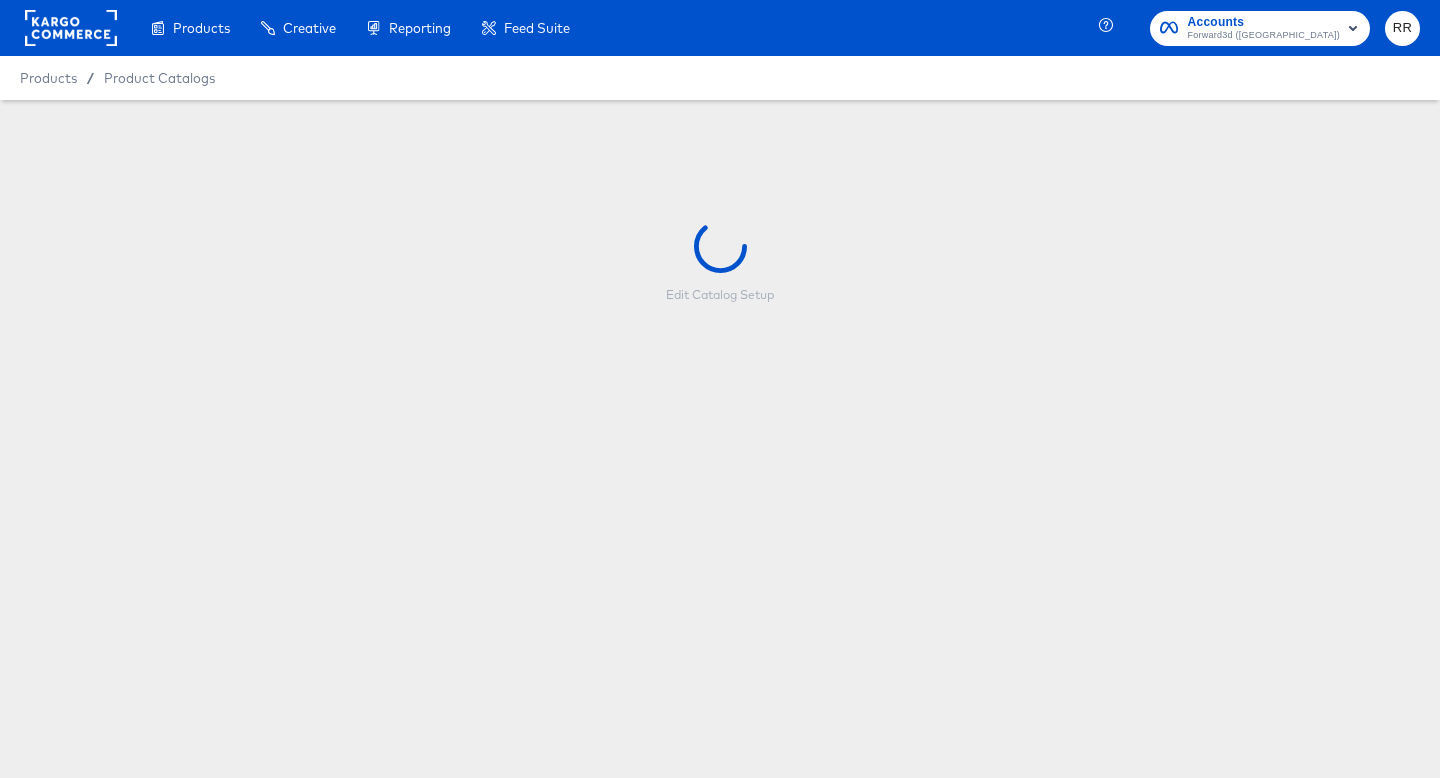 scroll, scrollTop: 0, scrollLeft: 0, axis: both 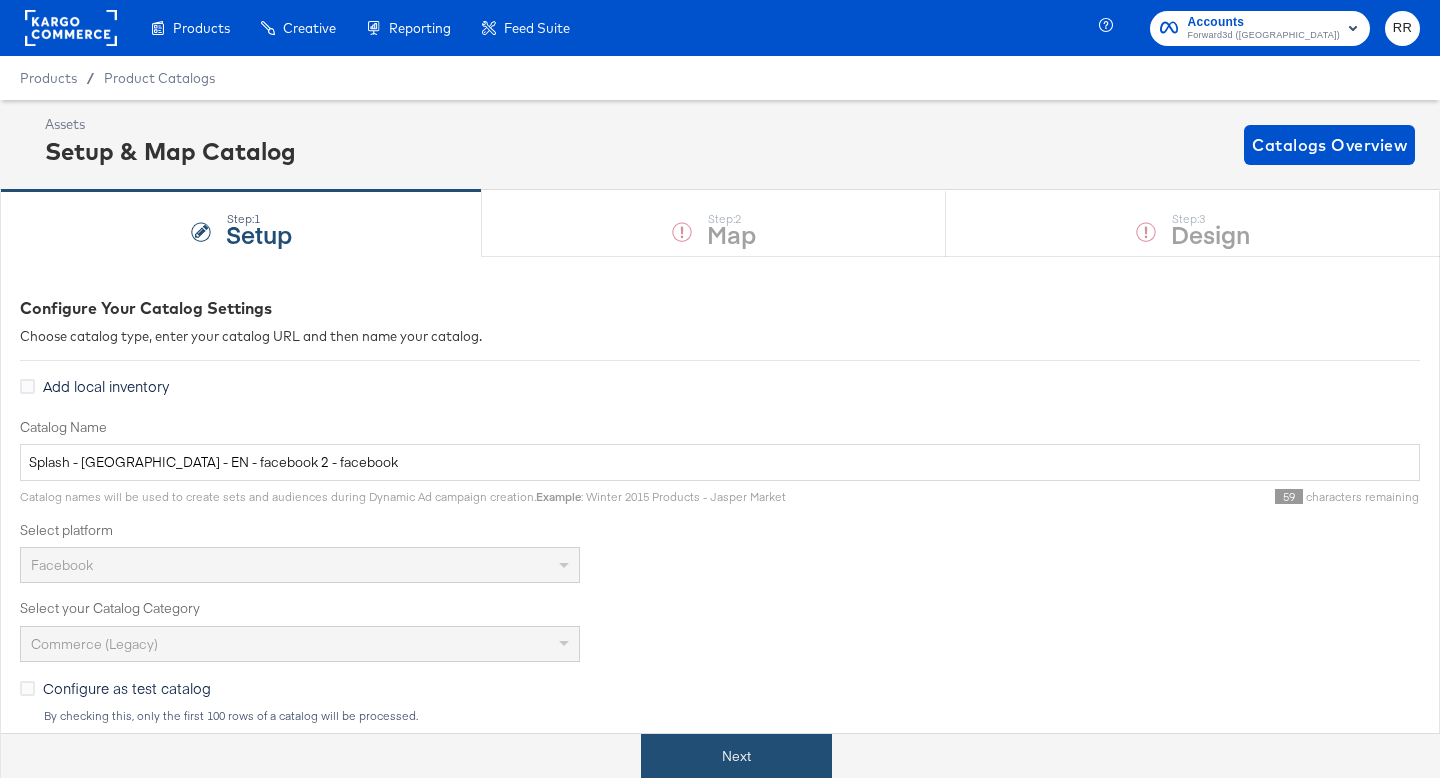 click on "Next" at bounding box center (736, 756) 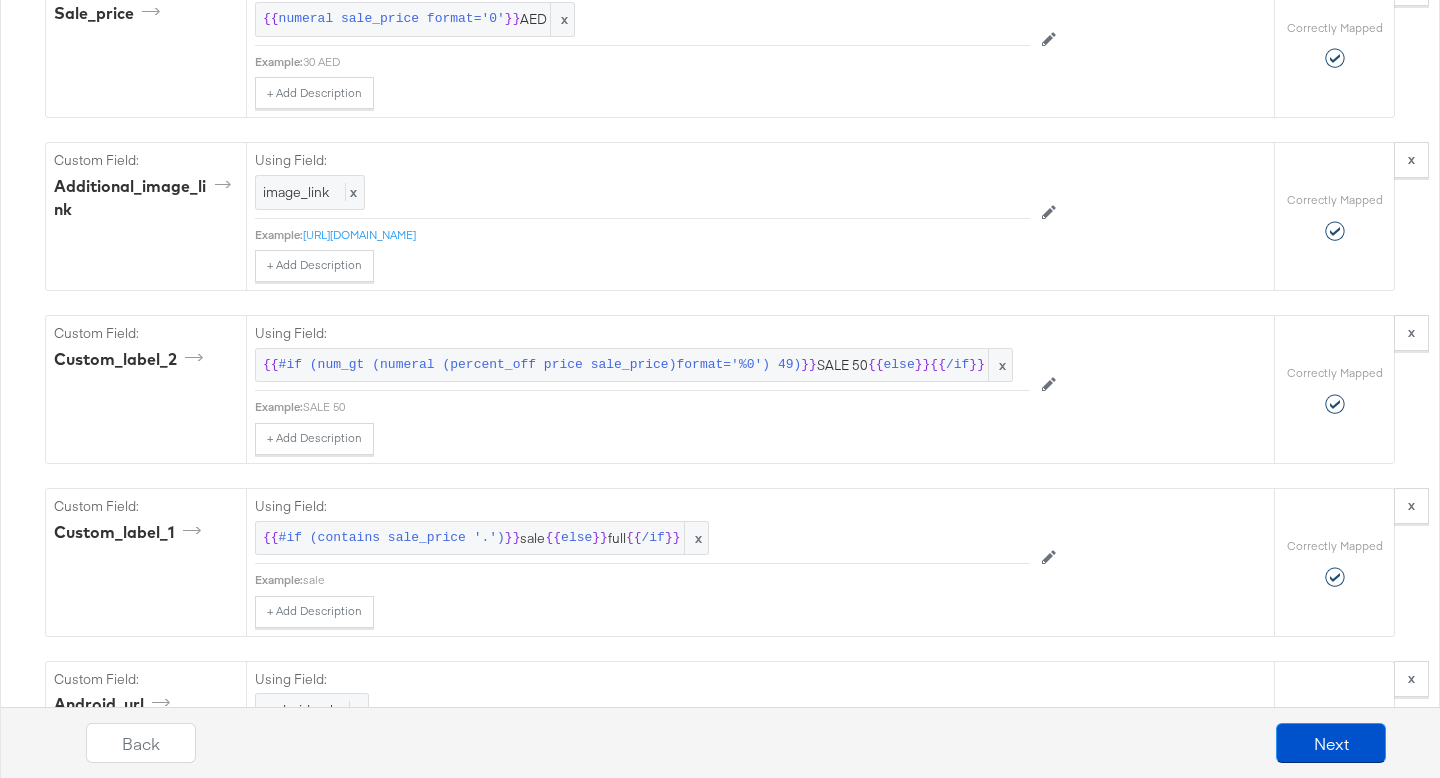 scroll, scrollTop: 2334, scrollLeft: 0, axis: vertical 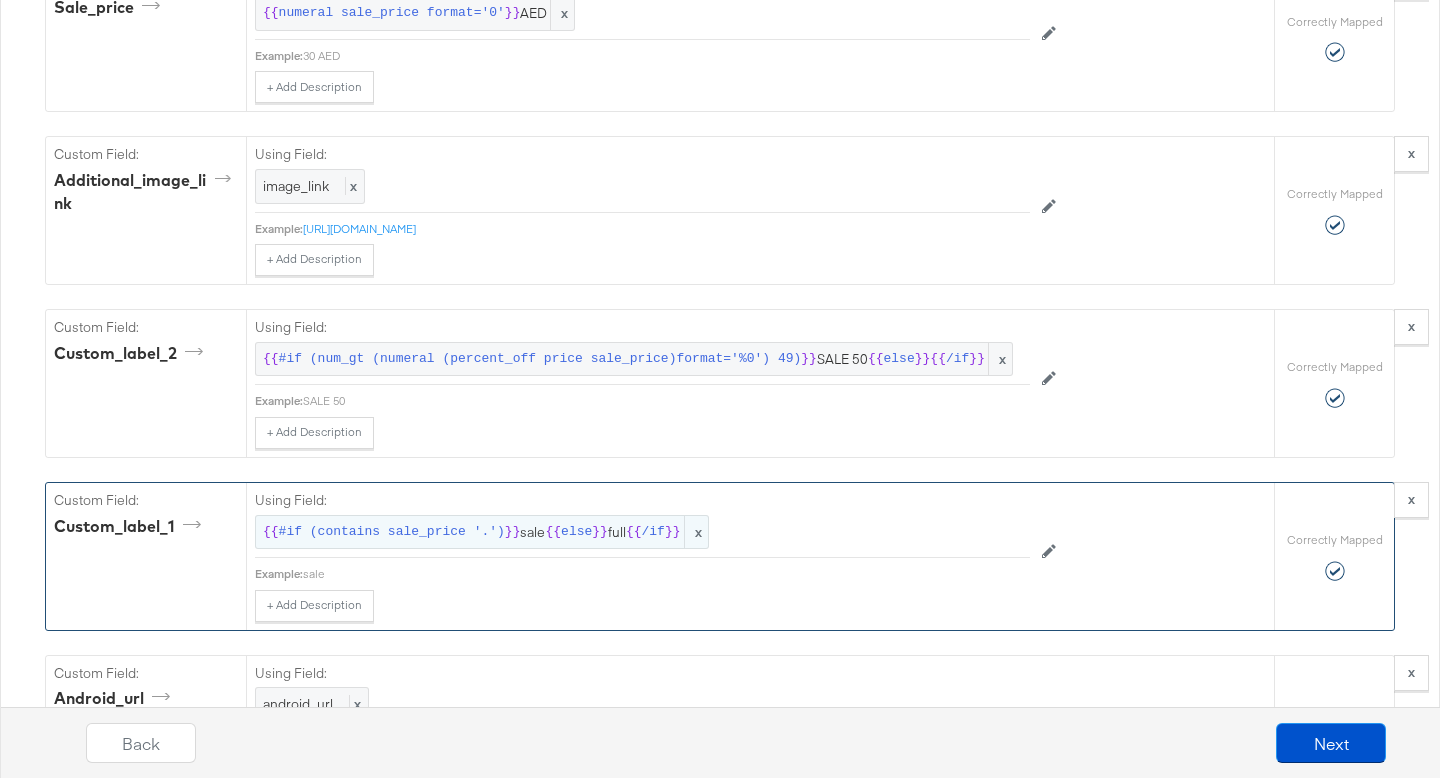 click on "else" at bounding box center [576, 532] 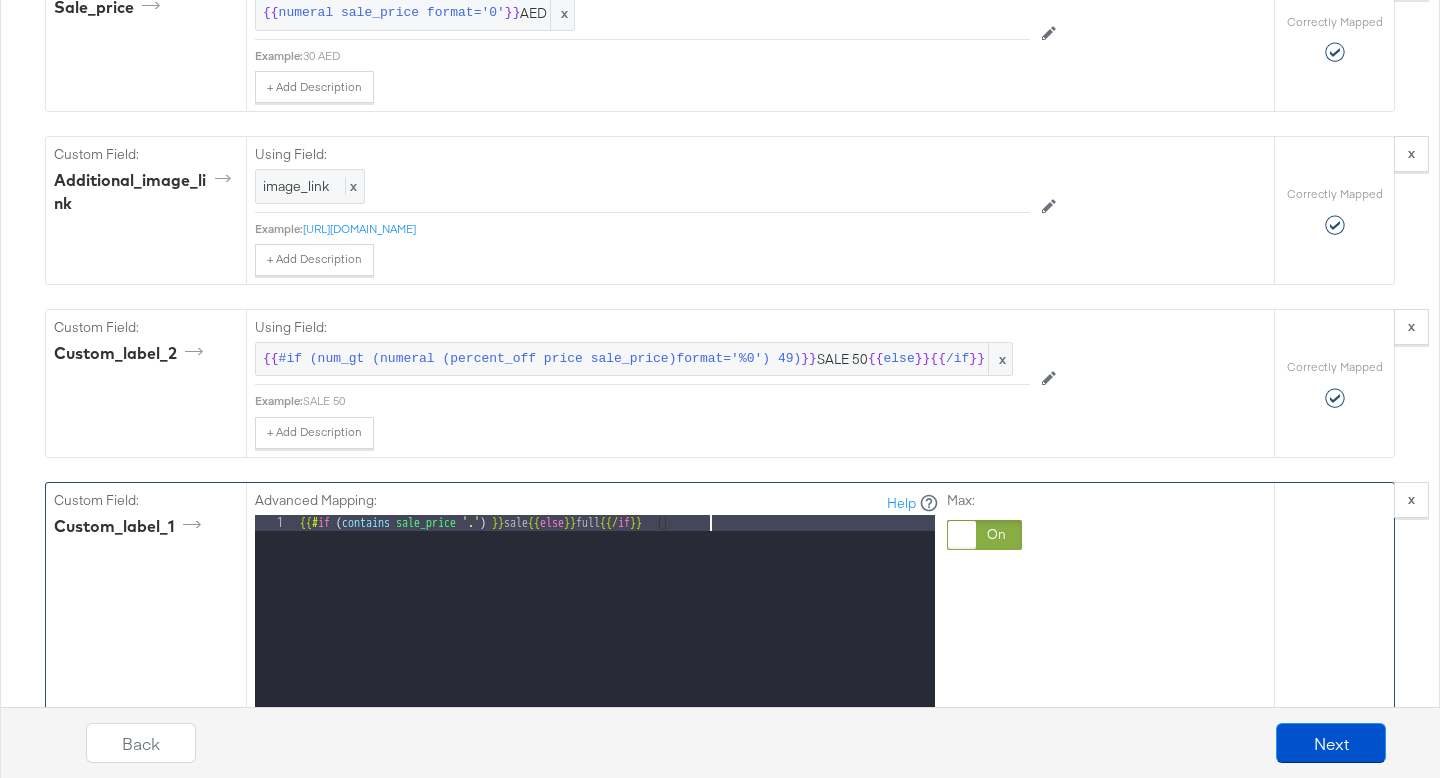 click on "{{# if   ( contains   sale_price   '.' )   }} sale {{ else }} full {{/ if }}" at bounding box center [615, 781] 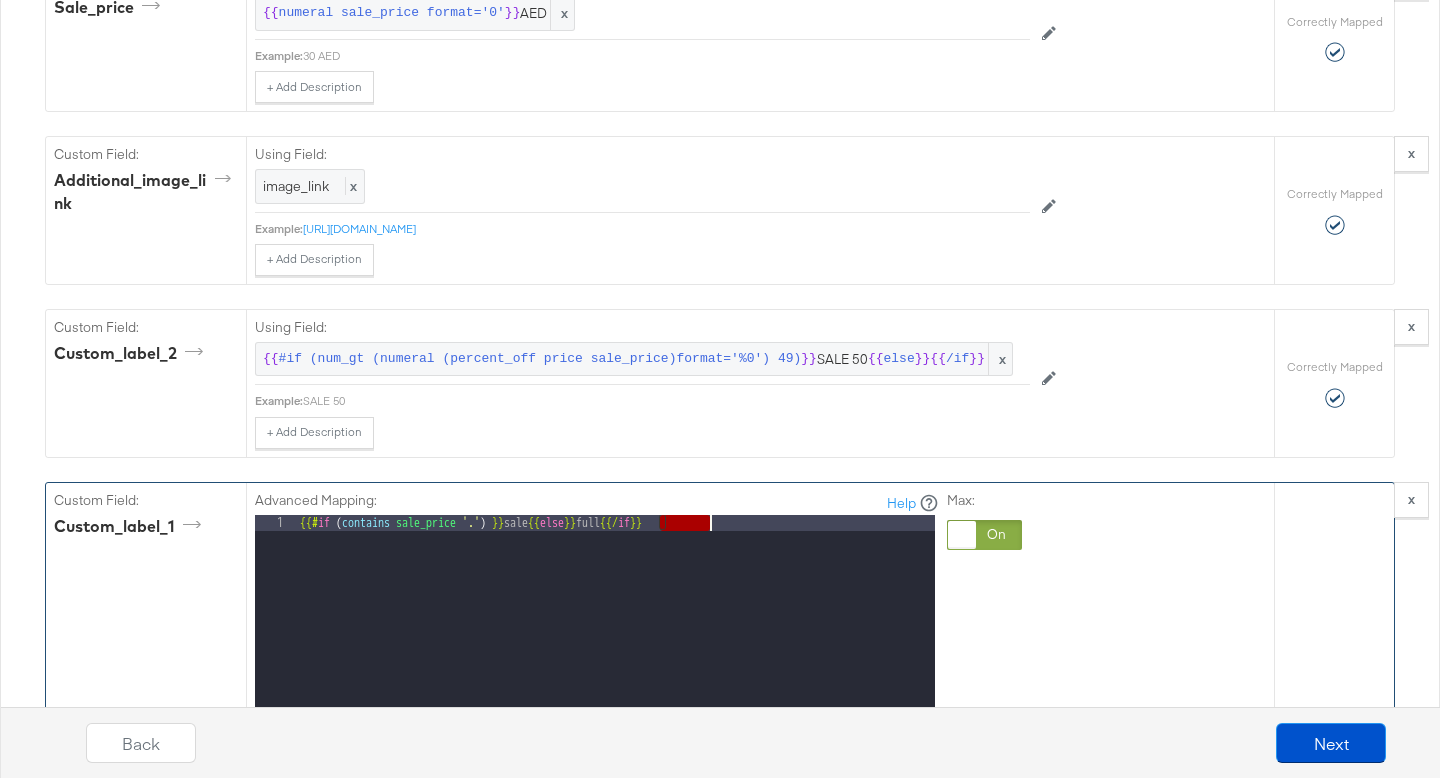 click on "{{# if   ( contains   sale_price   '.' )   }} sale {{ else }} full {{/ if }}" at bounding box center (615, 781) 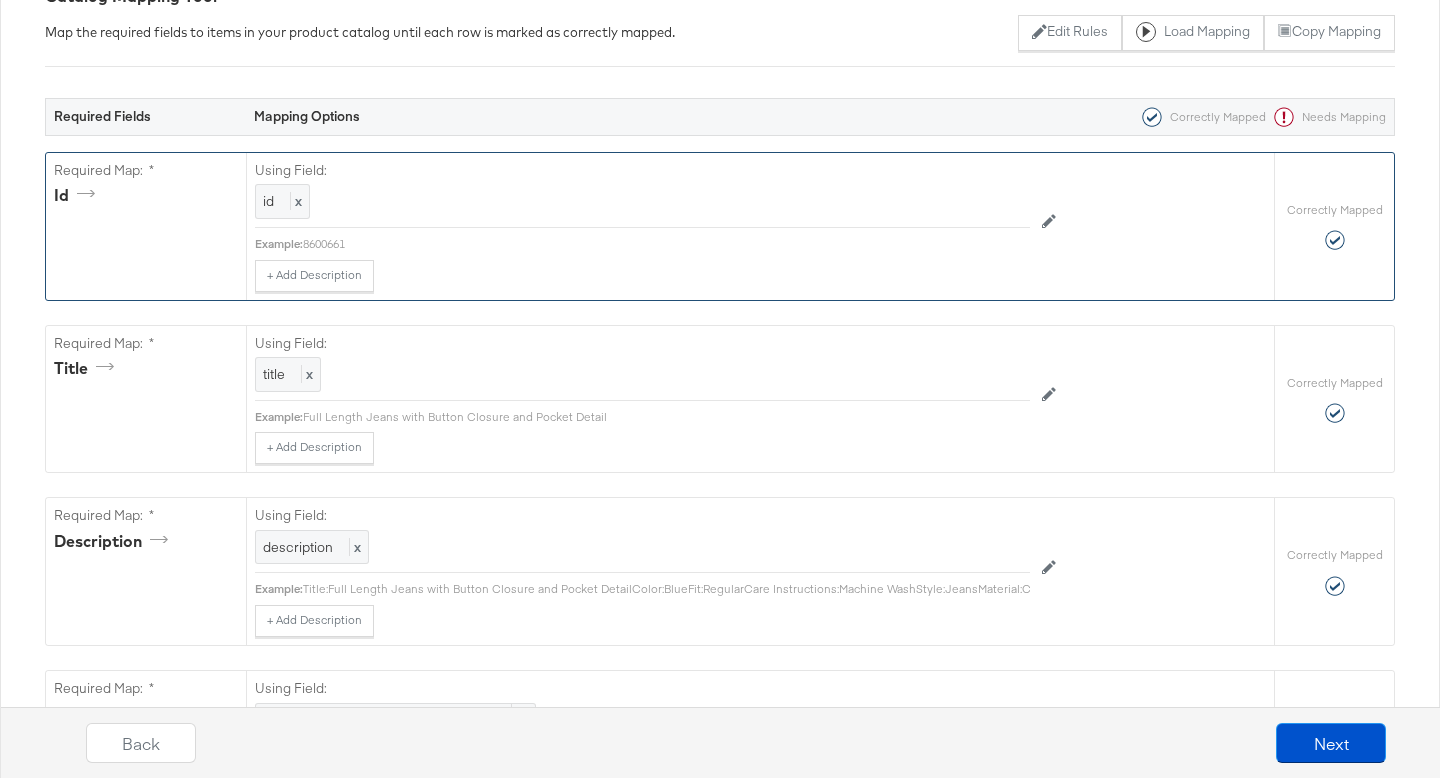 scroll, scrollTop: 0, scrollLeft: 0, axis: both 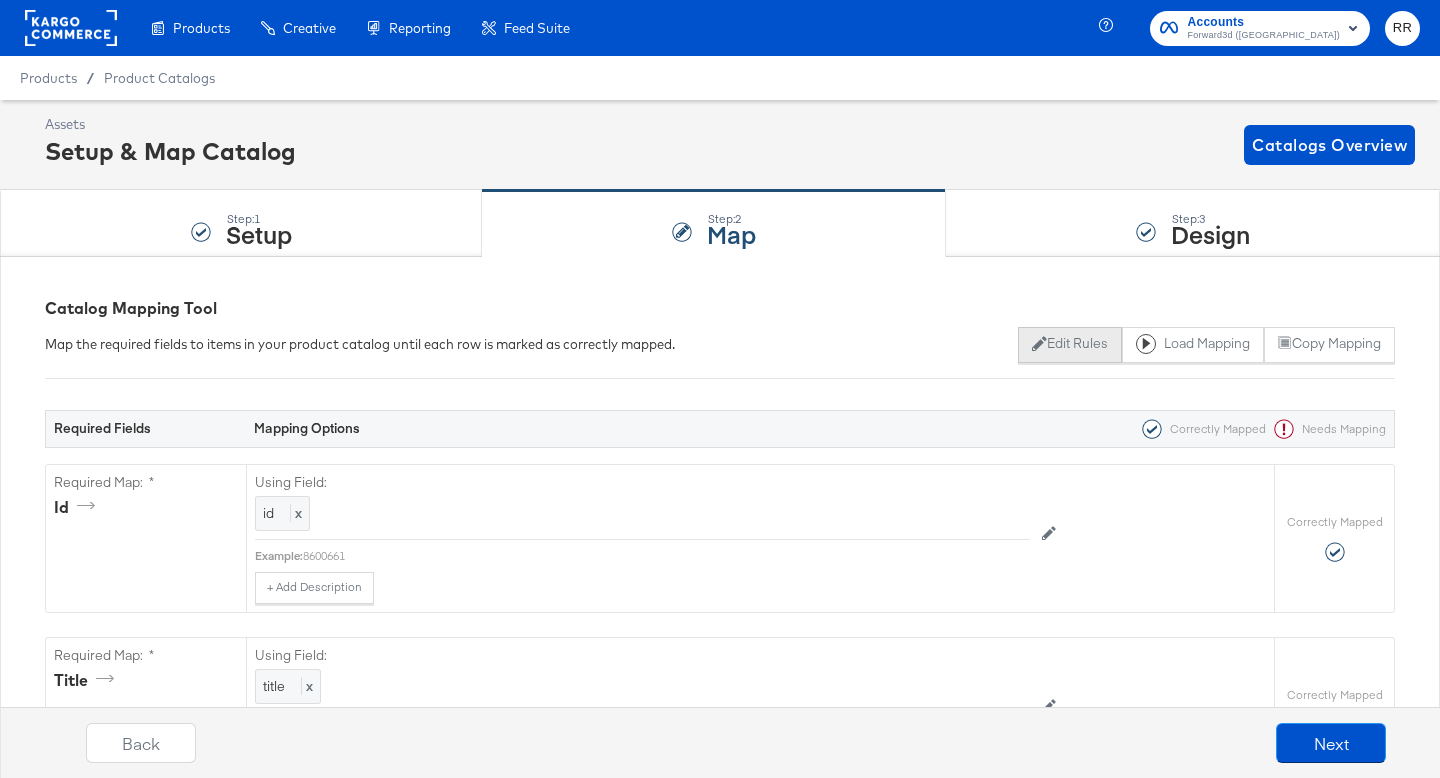 click on "Edit Rules" at bounding box center [1069, 345] 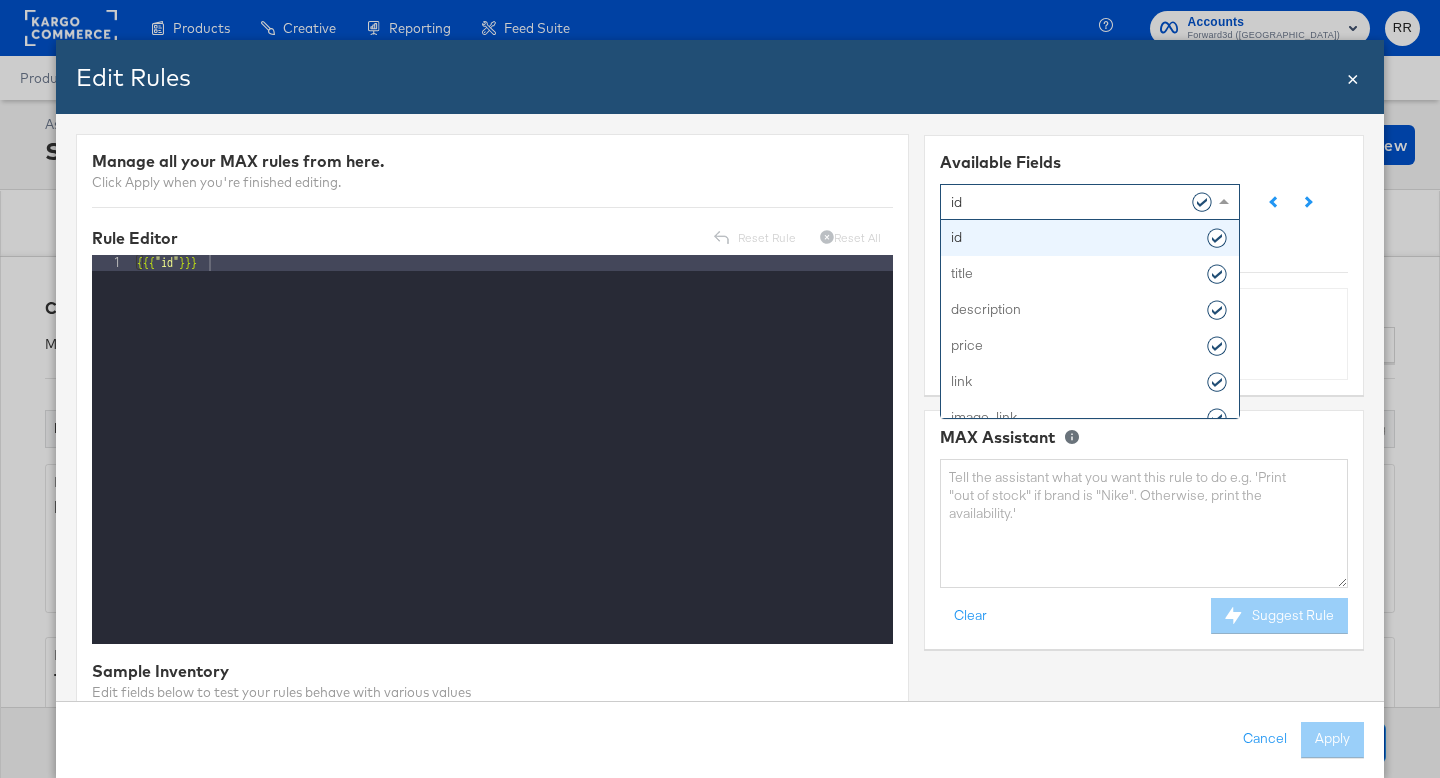 click on "id" at bounding box center (1082, 201) 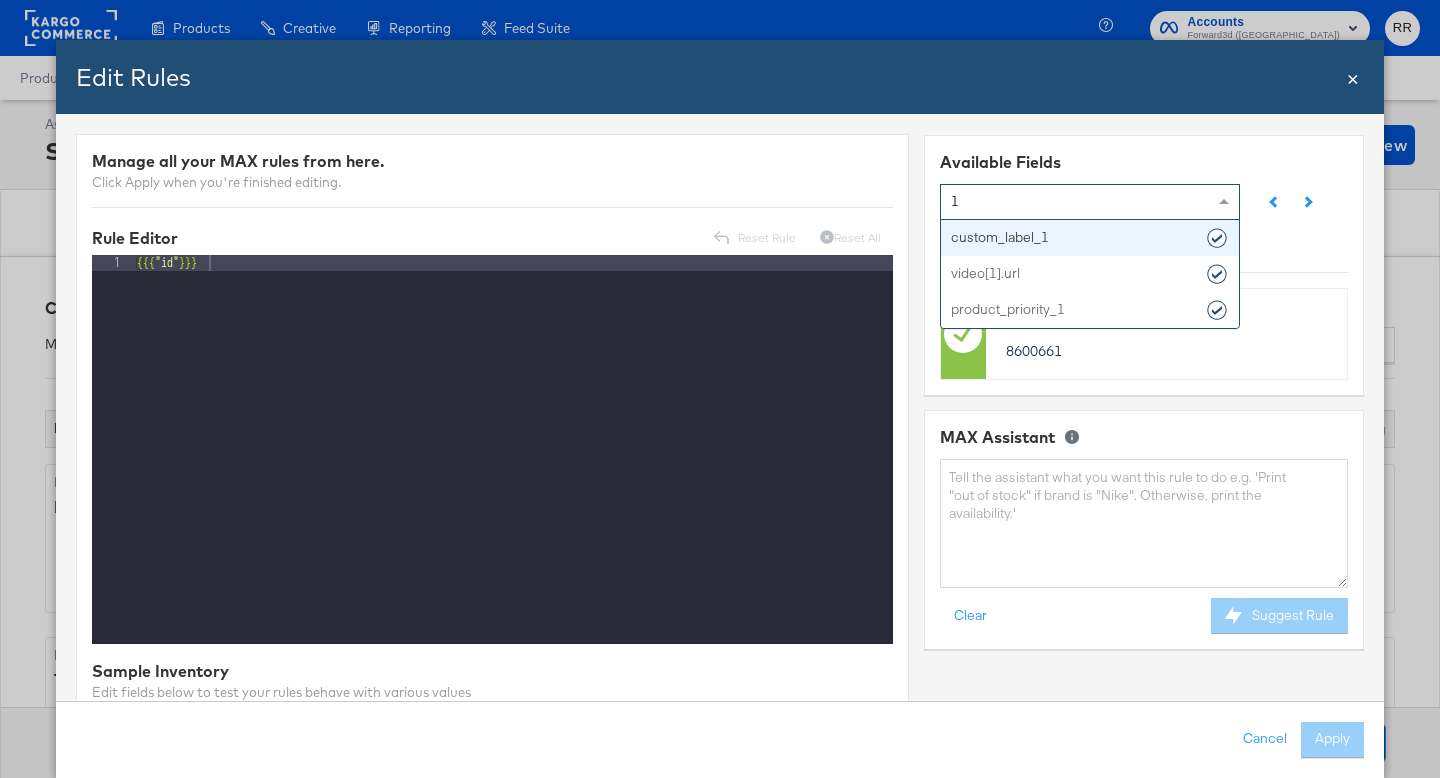 type 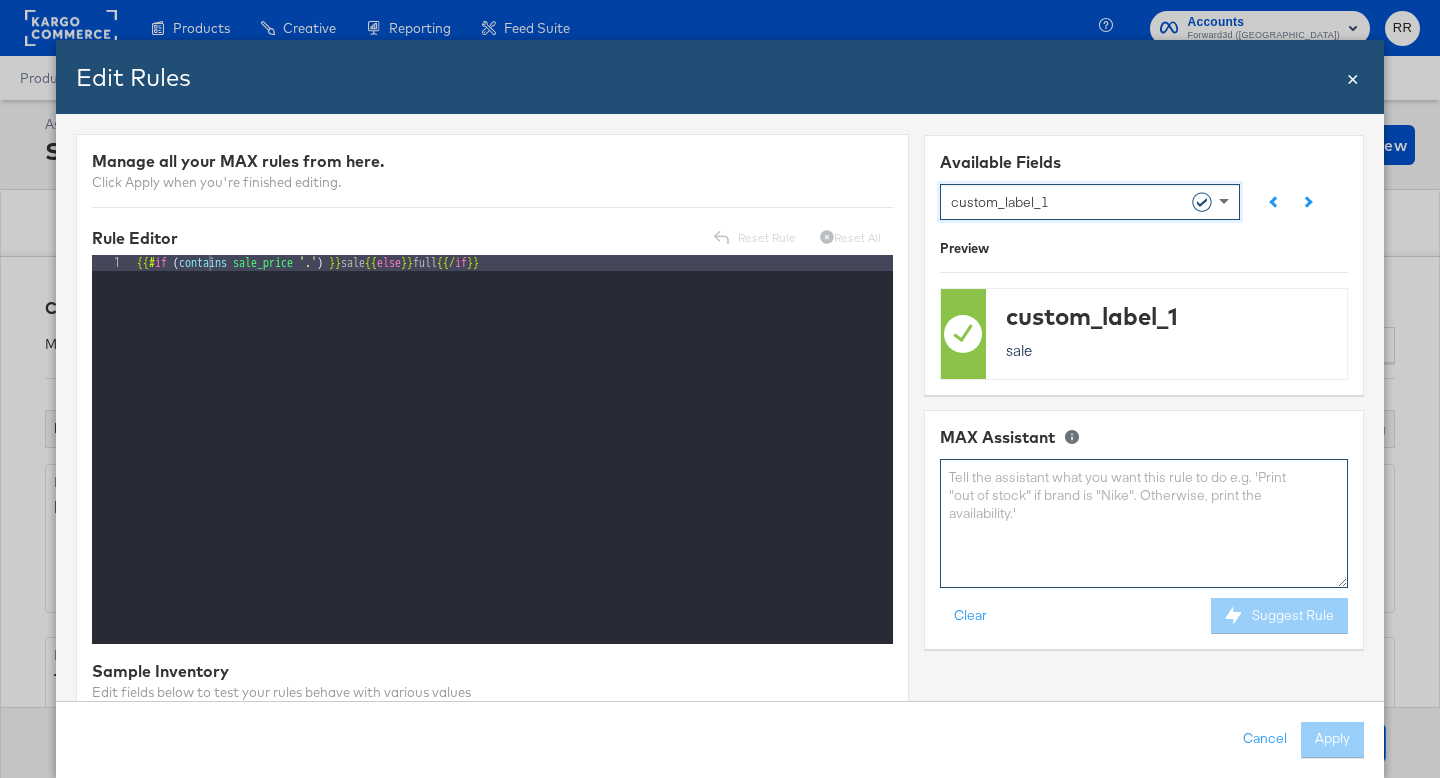 click at bounding box center [1144, 523] 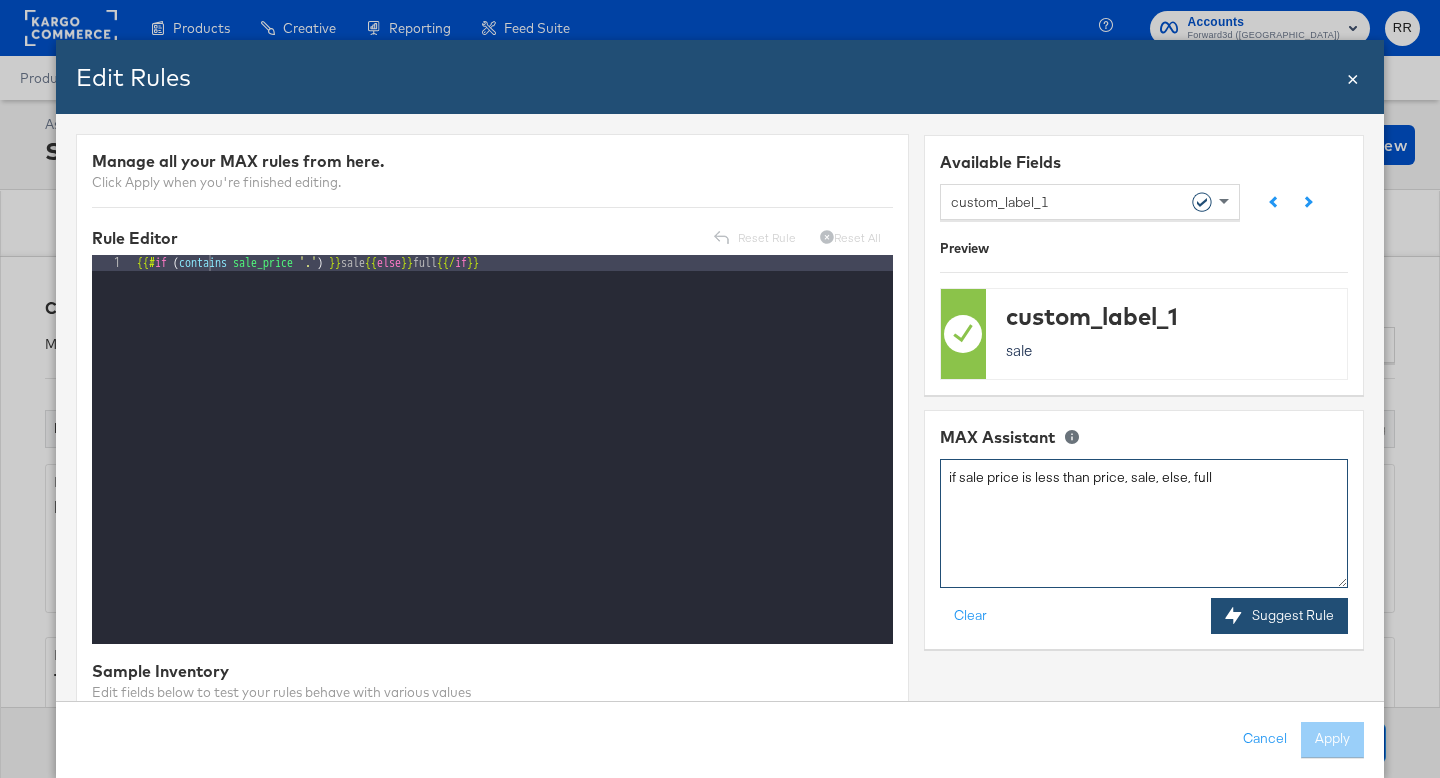type on "if sale price is less than price, sale, else, full" 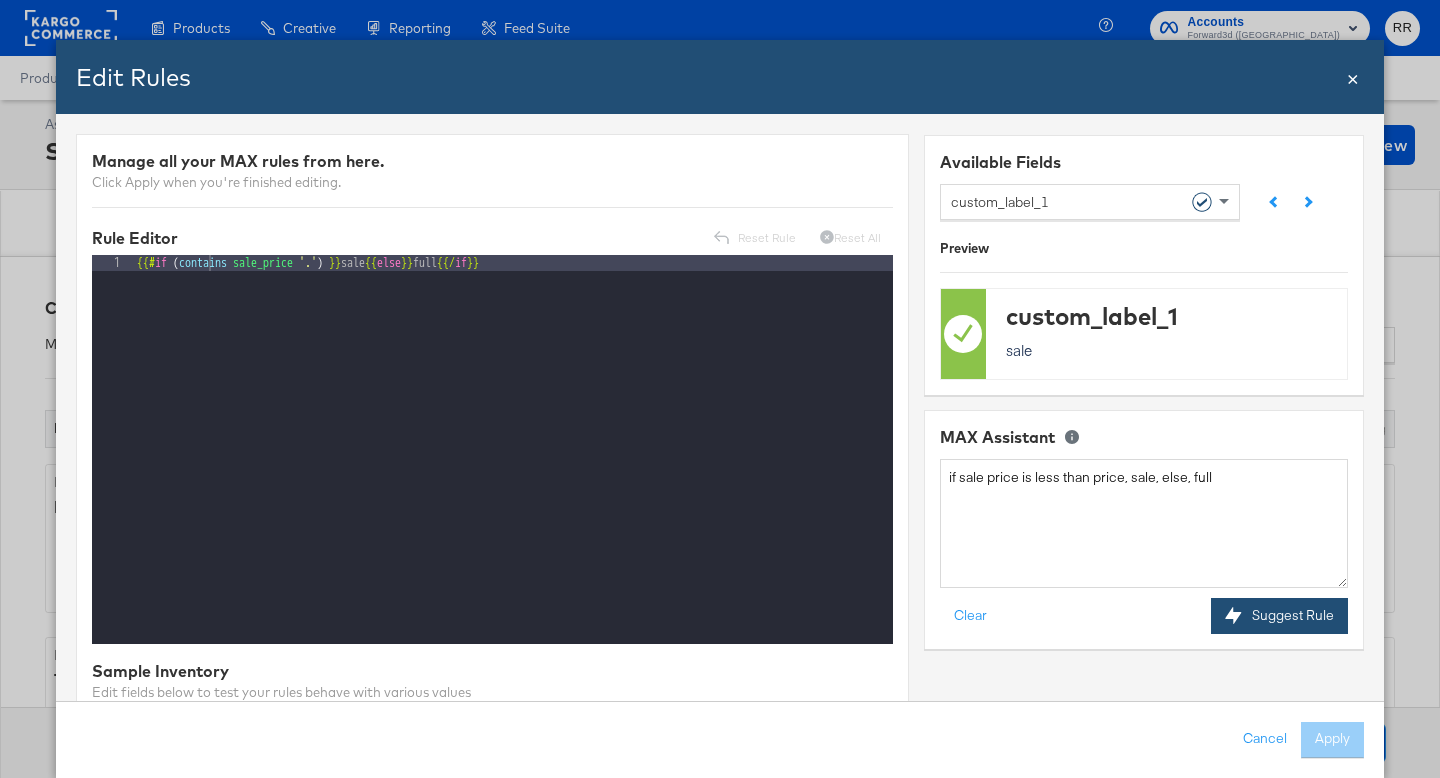 click on "Suggest Rule" at bounding box center [1279, 616] 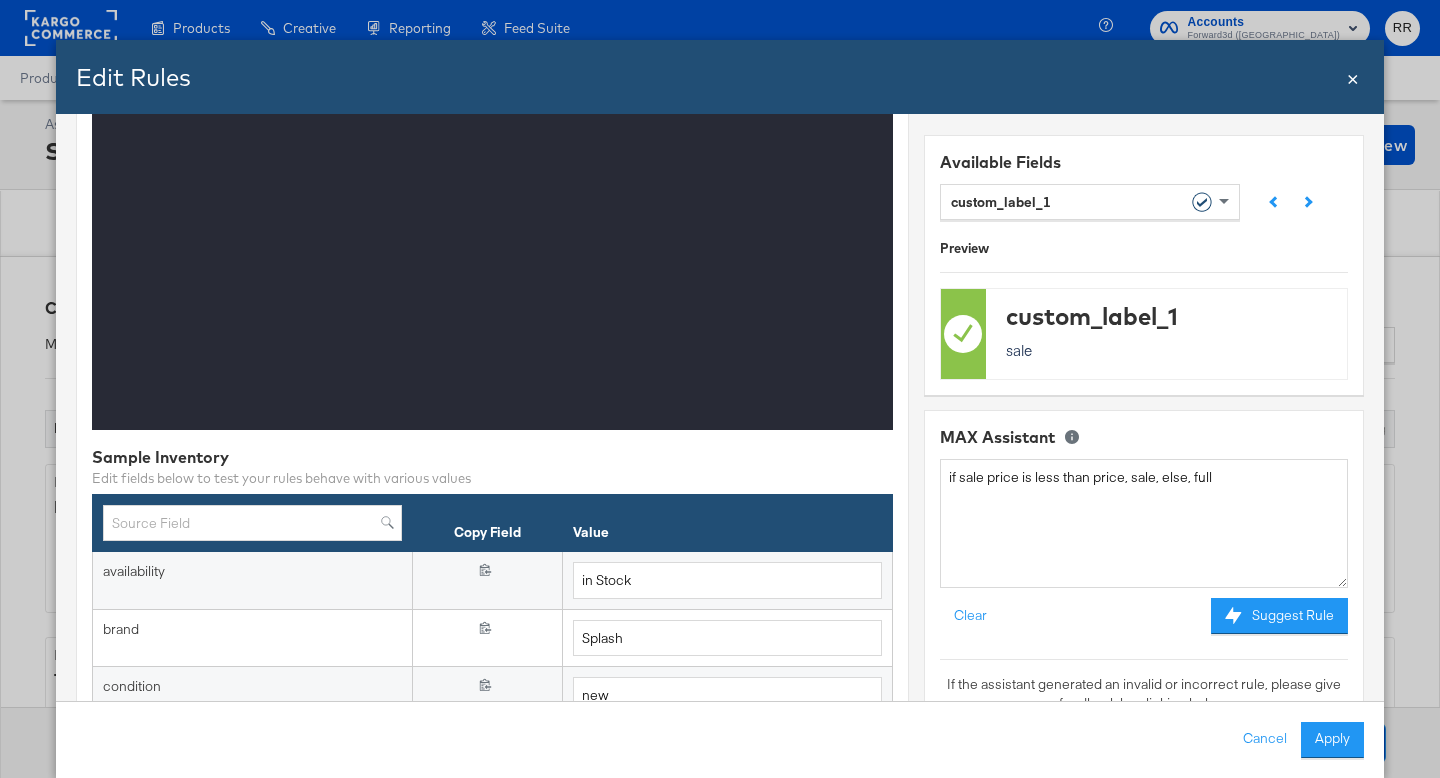 scroll, scrollTop: 411, scrollLeft: 0, axis: vertical 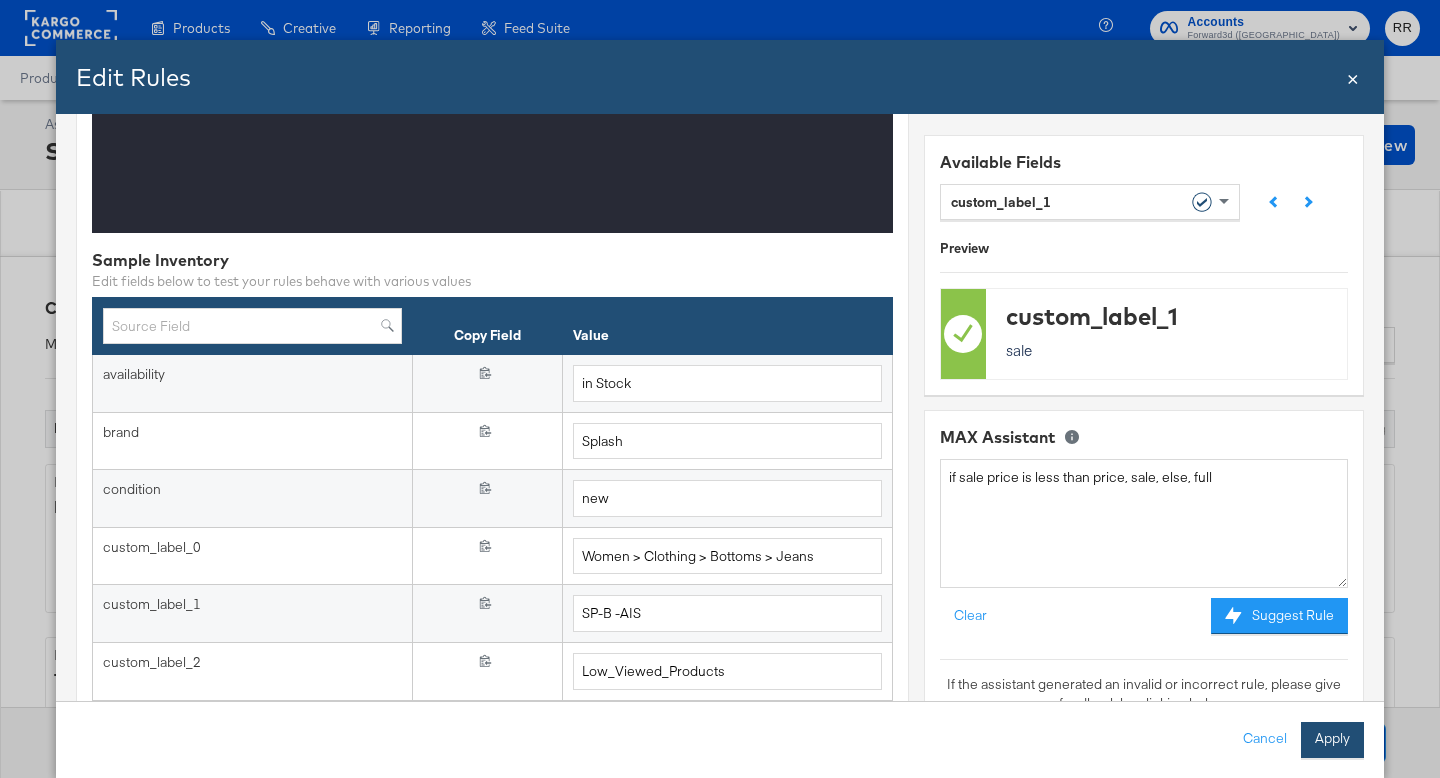 click on "Apply" at bounding box center (1332, 740) 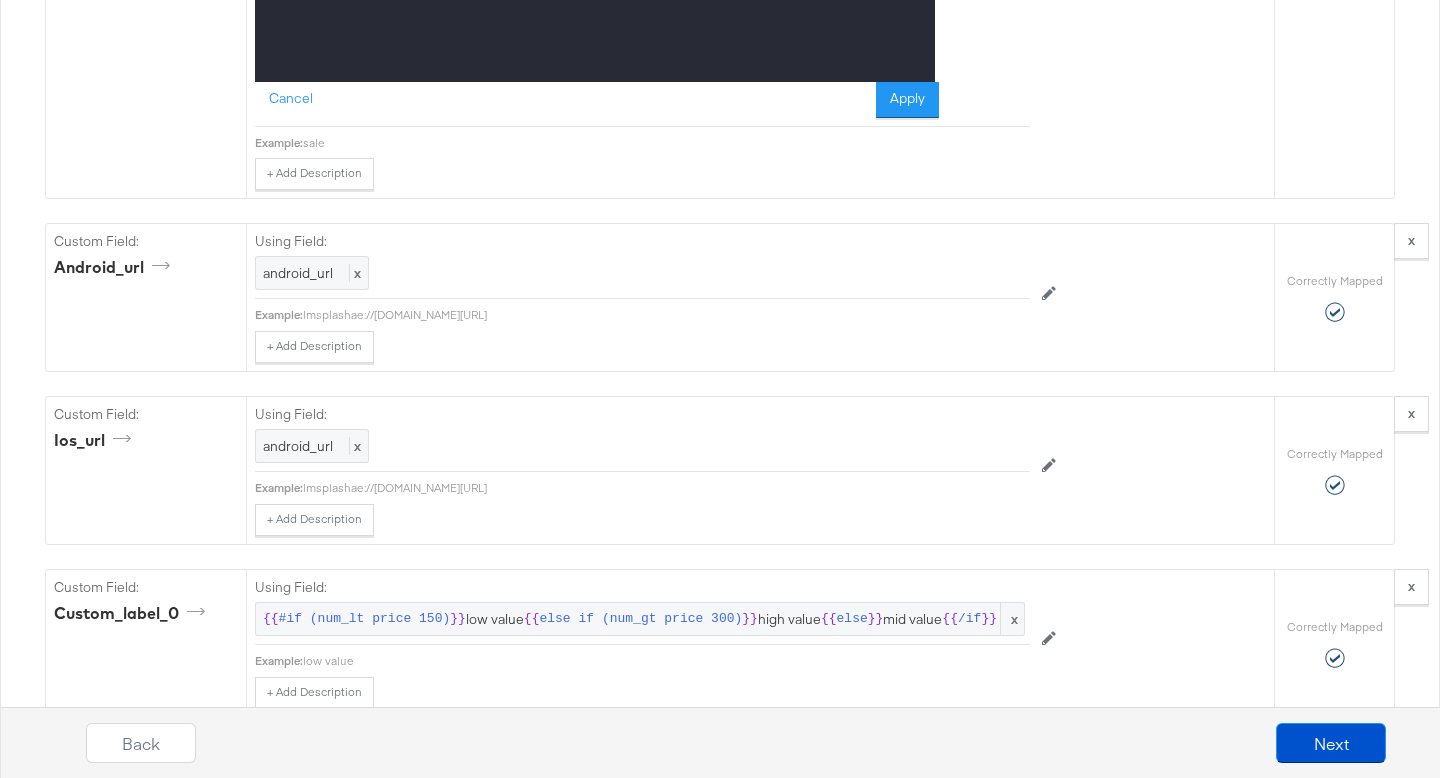 scroll, scrollTop: 2780, scrollLeft: 0, axis: vertical 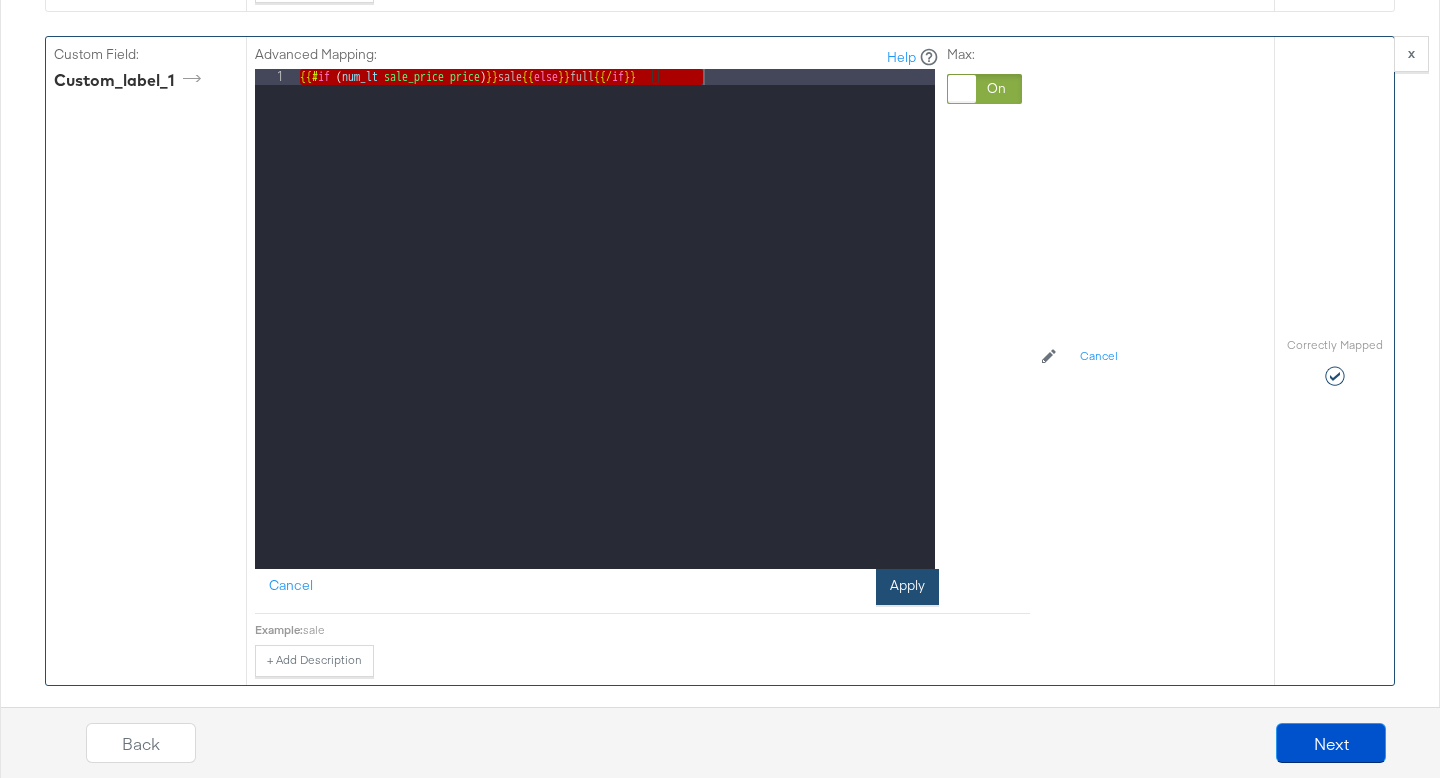 click on "Apply" at bounding box center (907, 587) 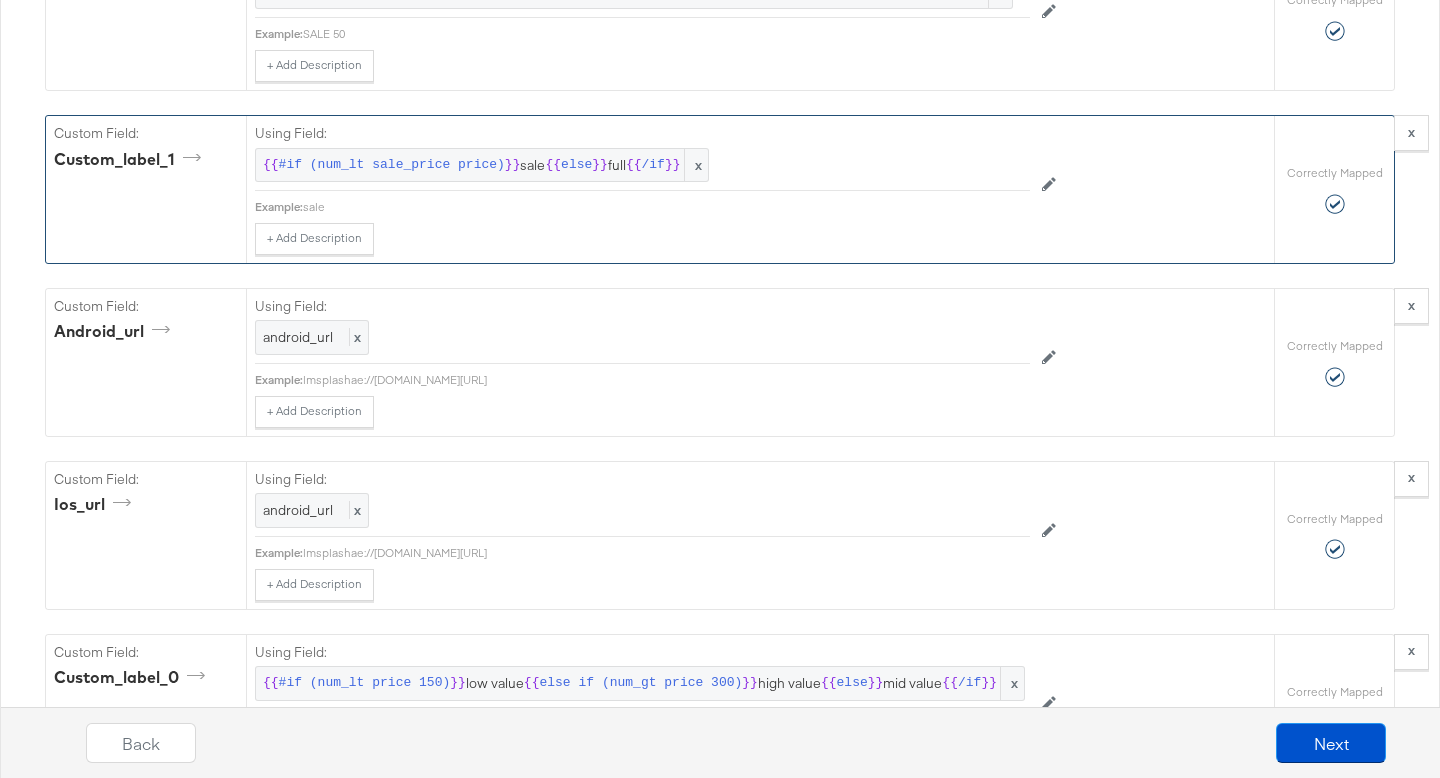 scroll, scrollTop: 2674, scrollLeft: 0, axis: vertical 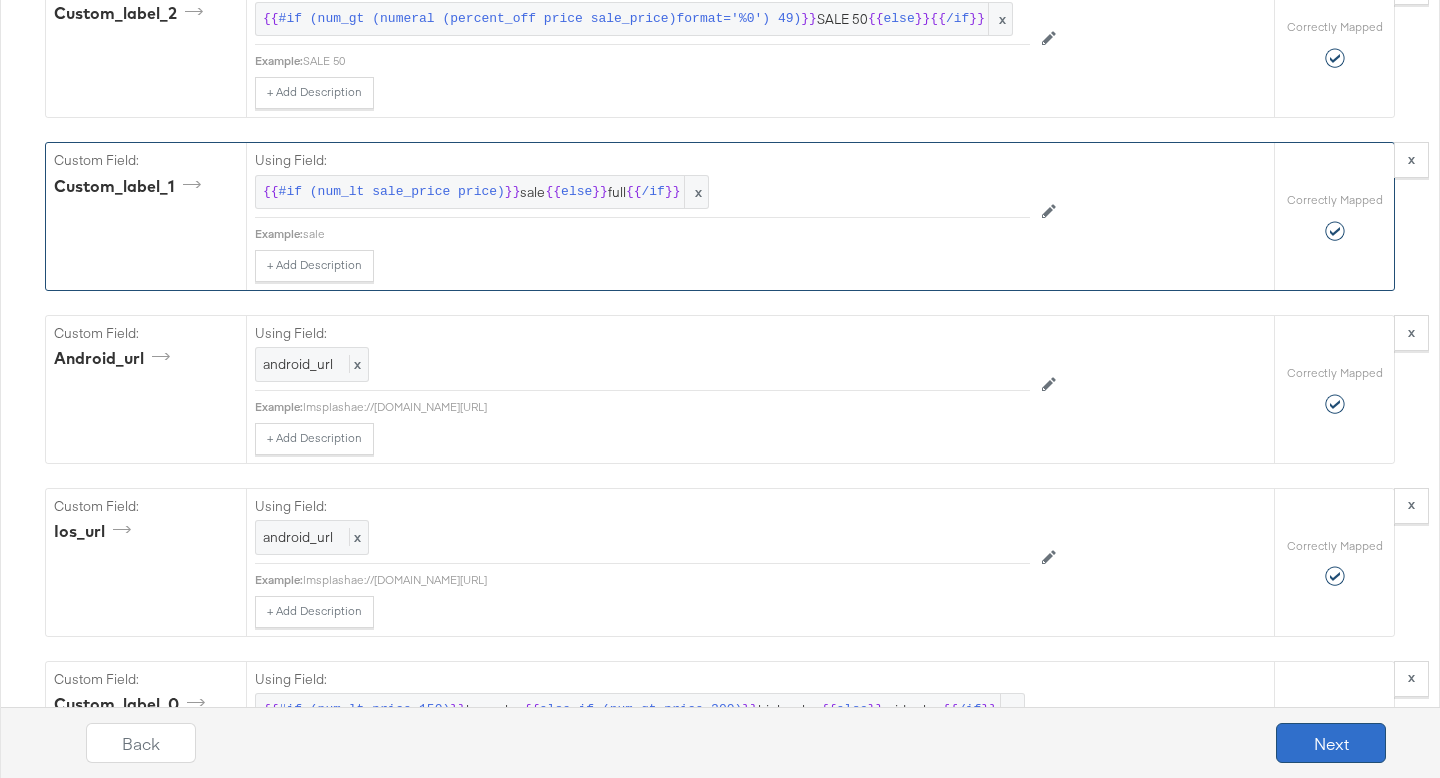 click on "Next" at bounding box center [1331, 743] 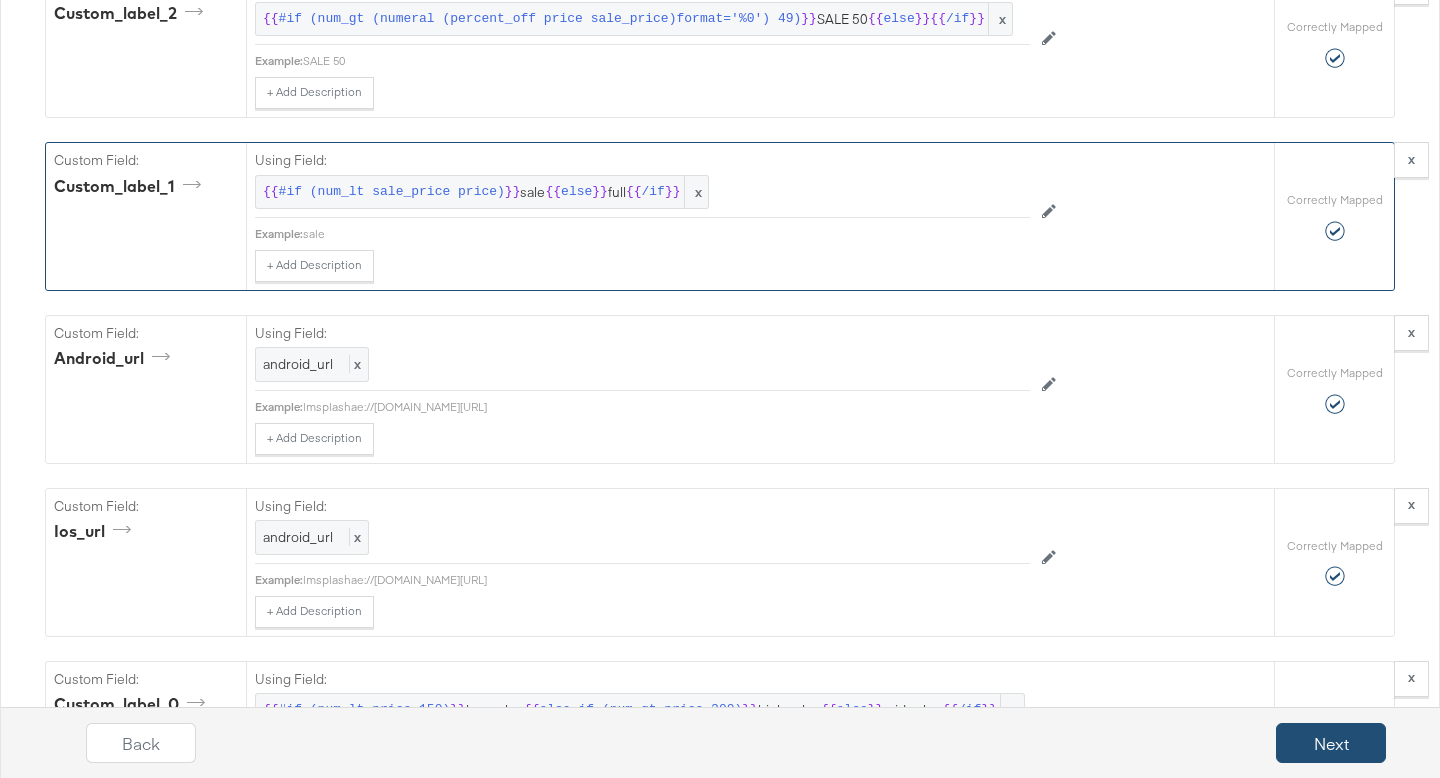scroll, scrollTop: 0, scrollLeft: 0, axis: both 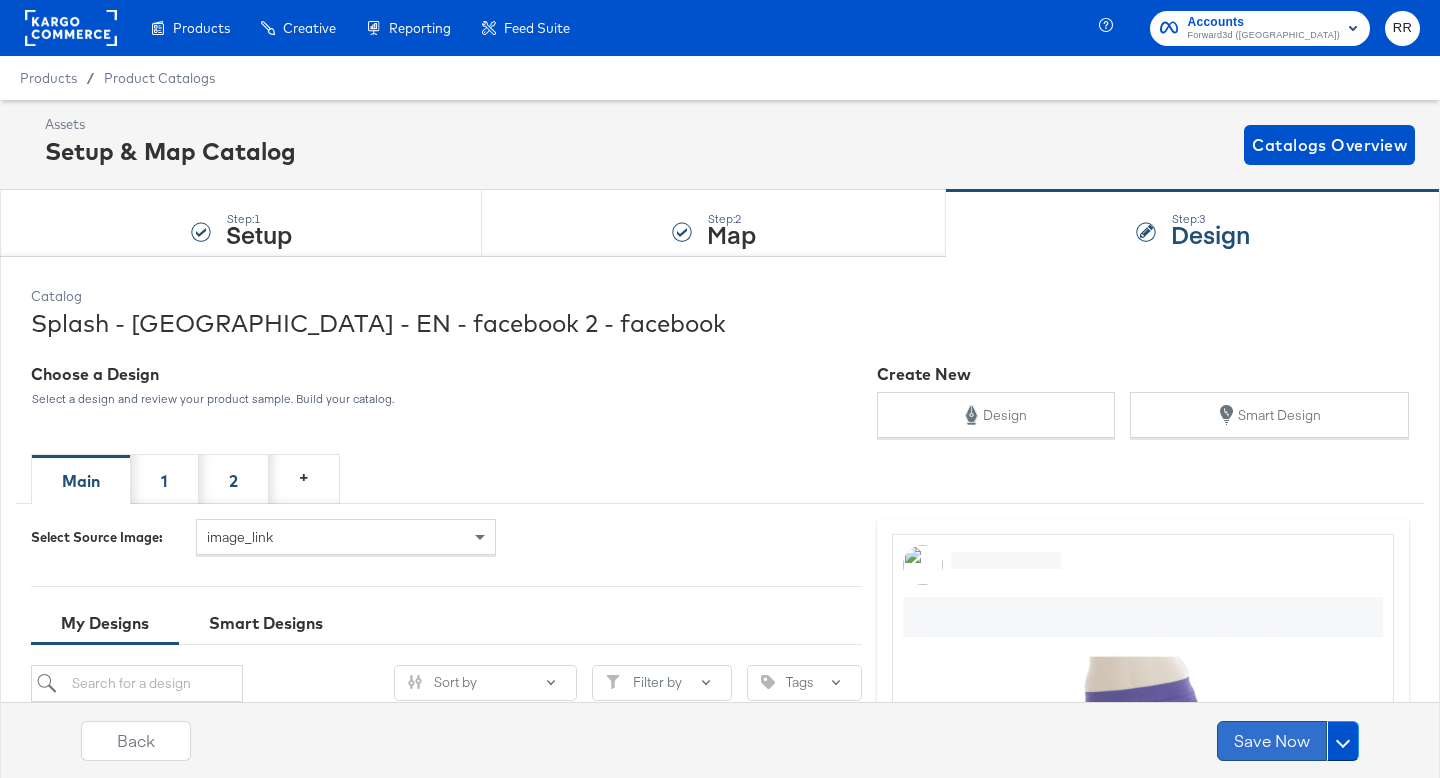 click on "Save Now" at bounding box center (1272, 741) 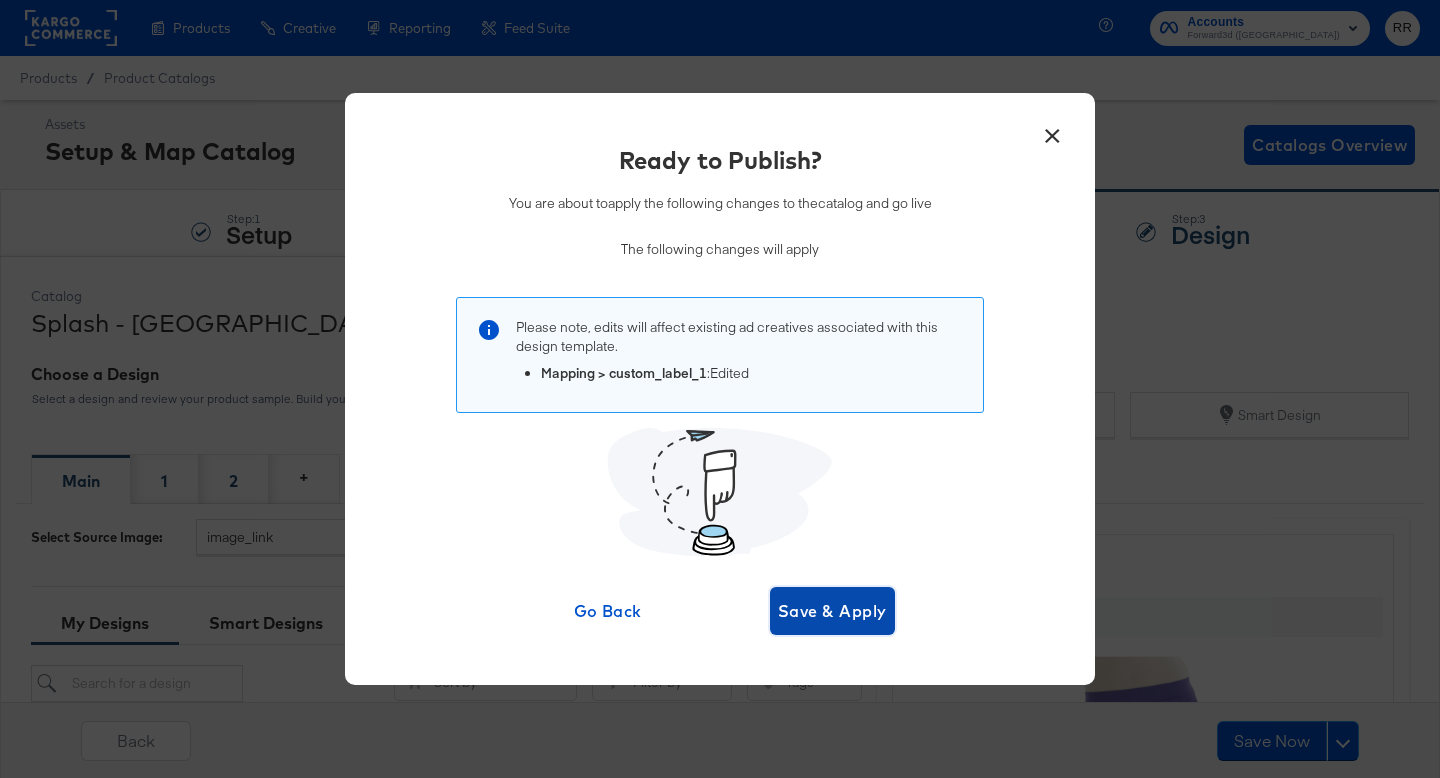 click on "Save & Apply" at bounding box center (832, 611) 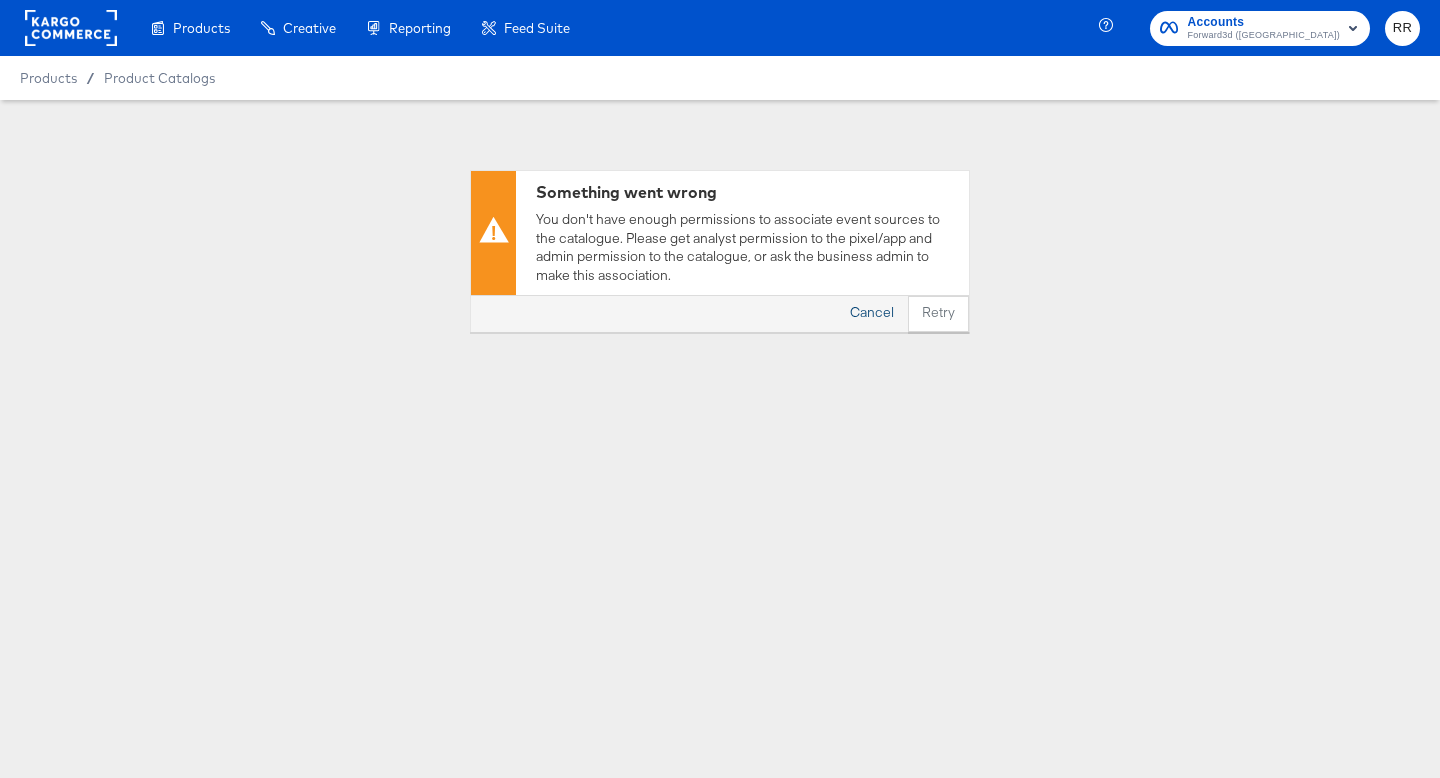 click on "Cancel" at bounding box center [872, 314] 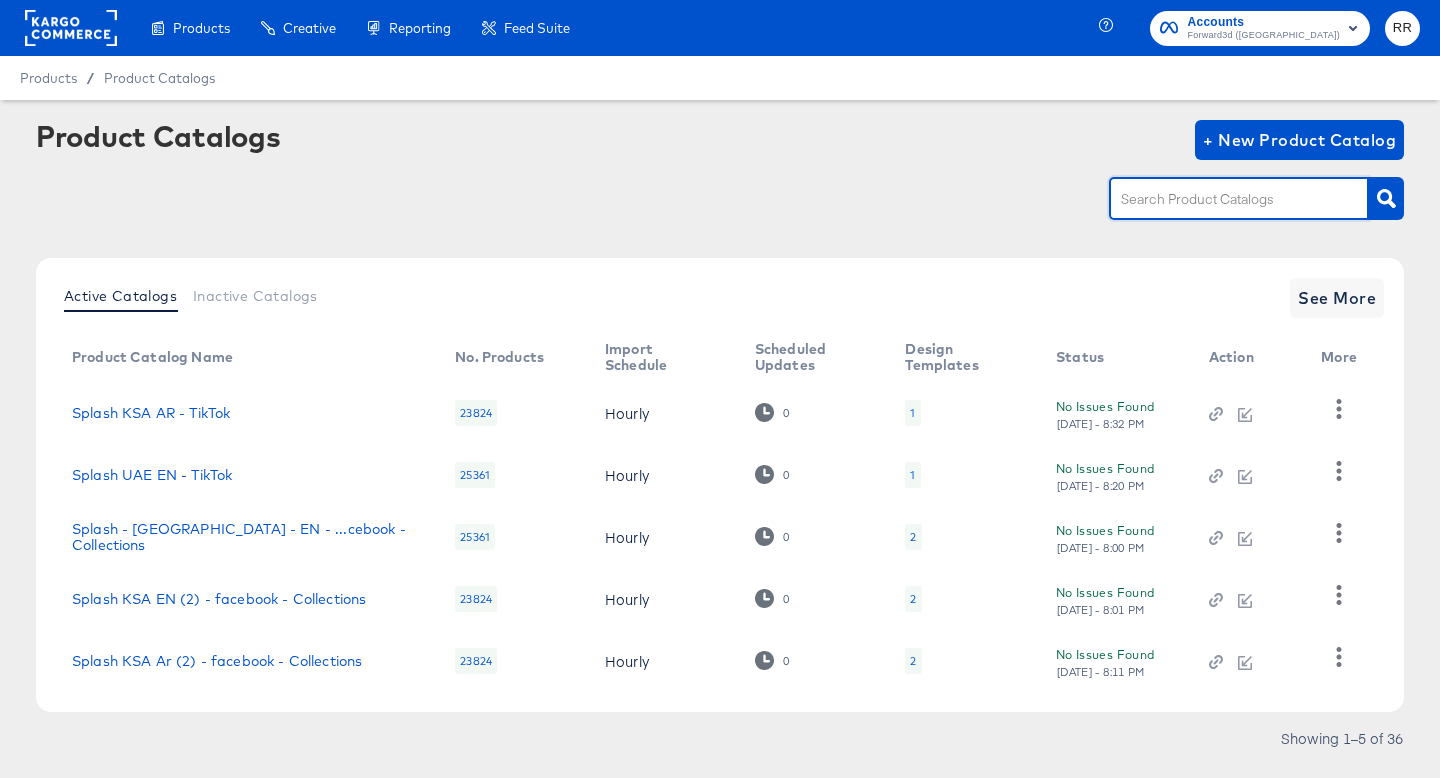 click at bounding box center [1223, 199] 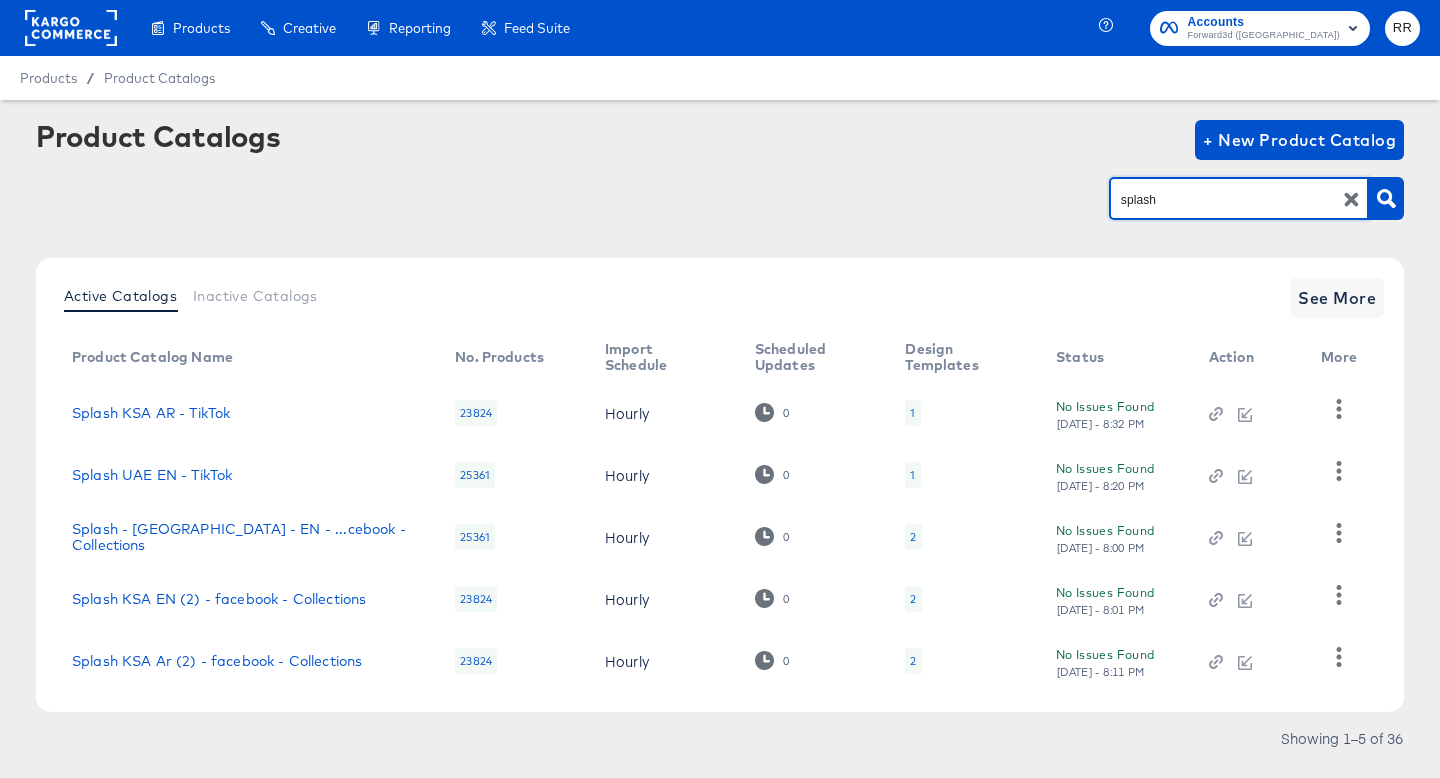 type on "splash" 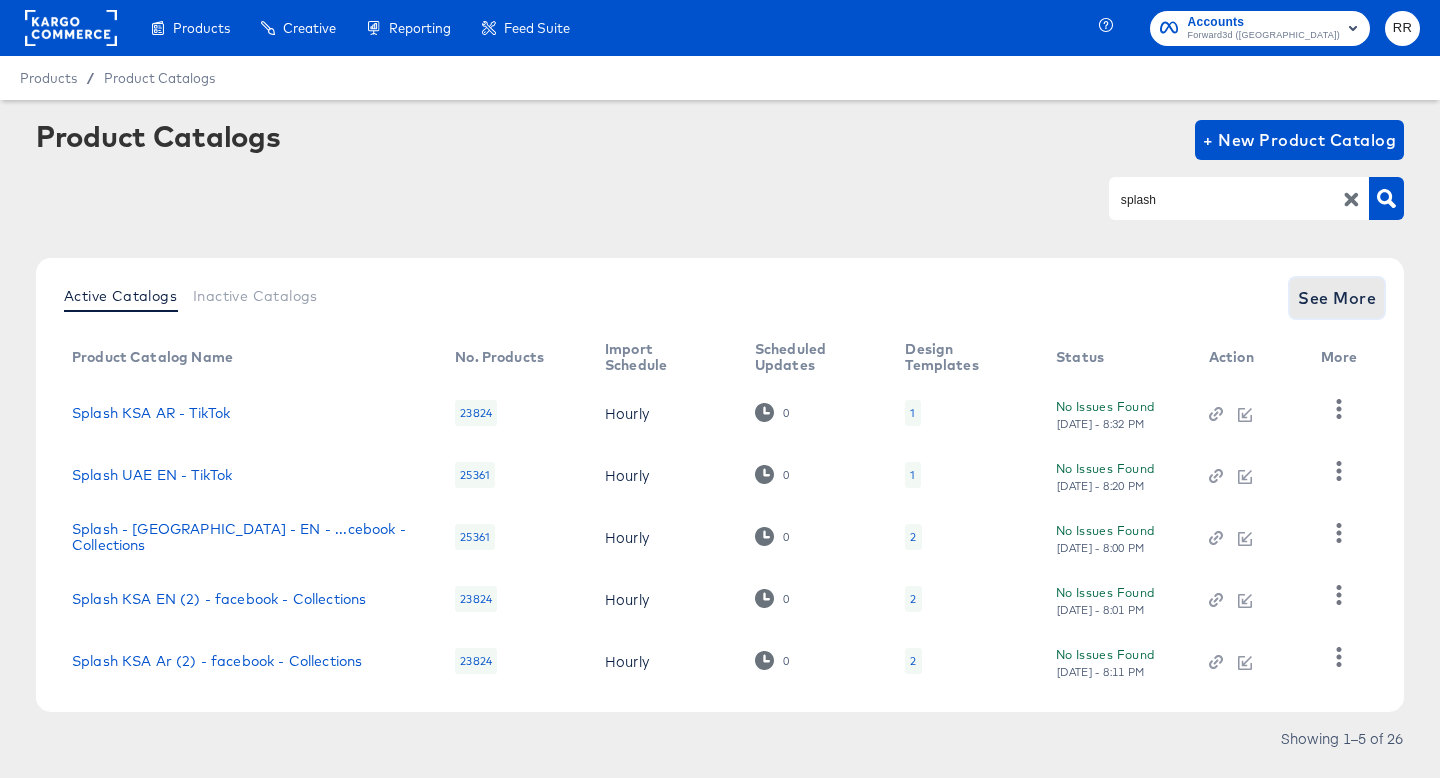 click on "See More" at bounding box center (1337, 298) 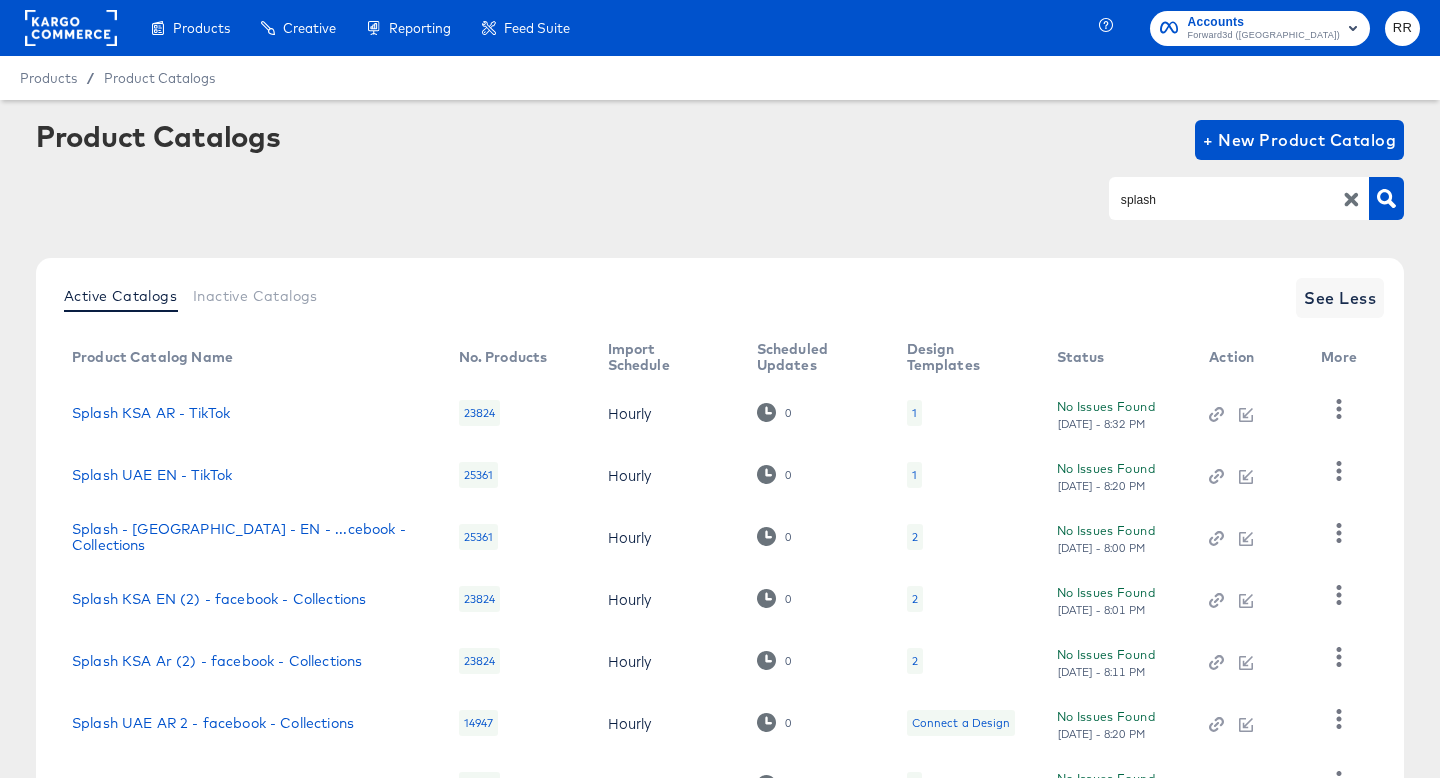 scroll, scrollTop: 356, scrollLeft: 0, axis: vertical 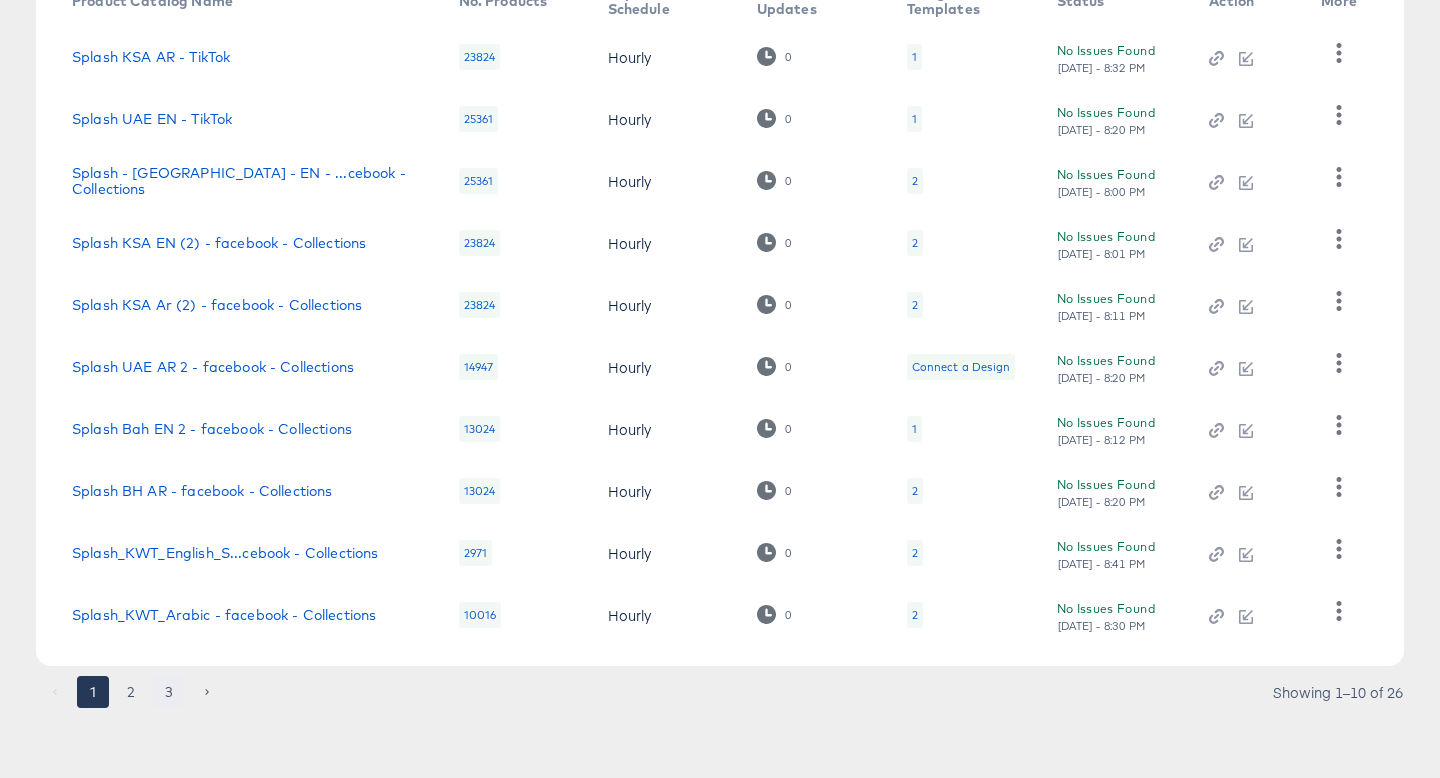 click on "3" at bounding box center [169, 692] 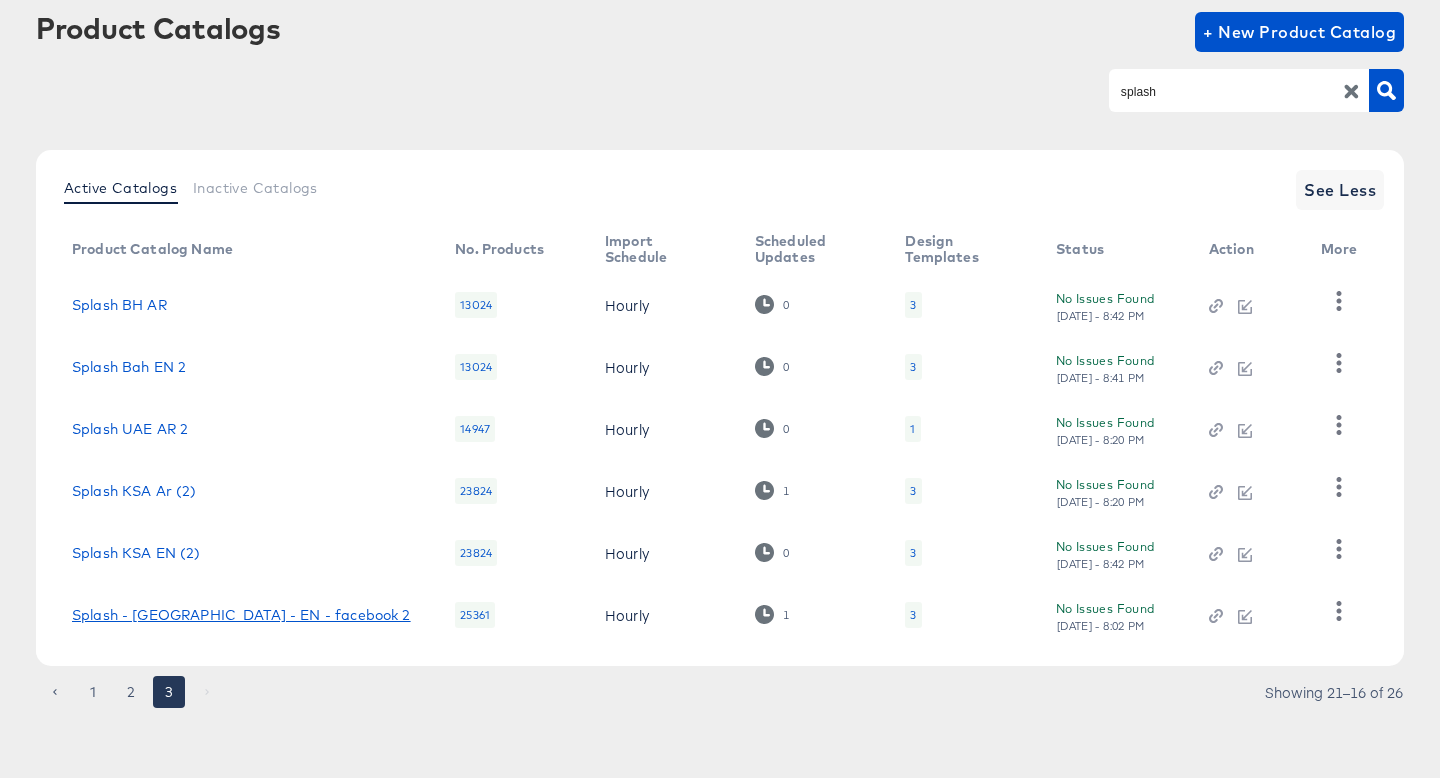 scroll, scrollTop: 108, scrollLeft: 0, axis: vertical 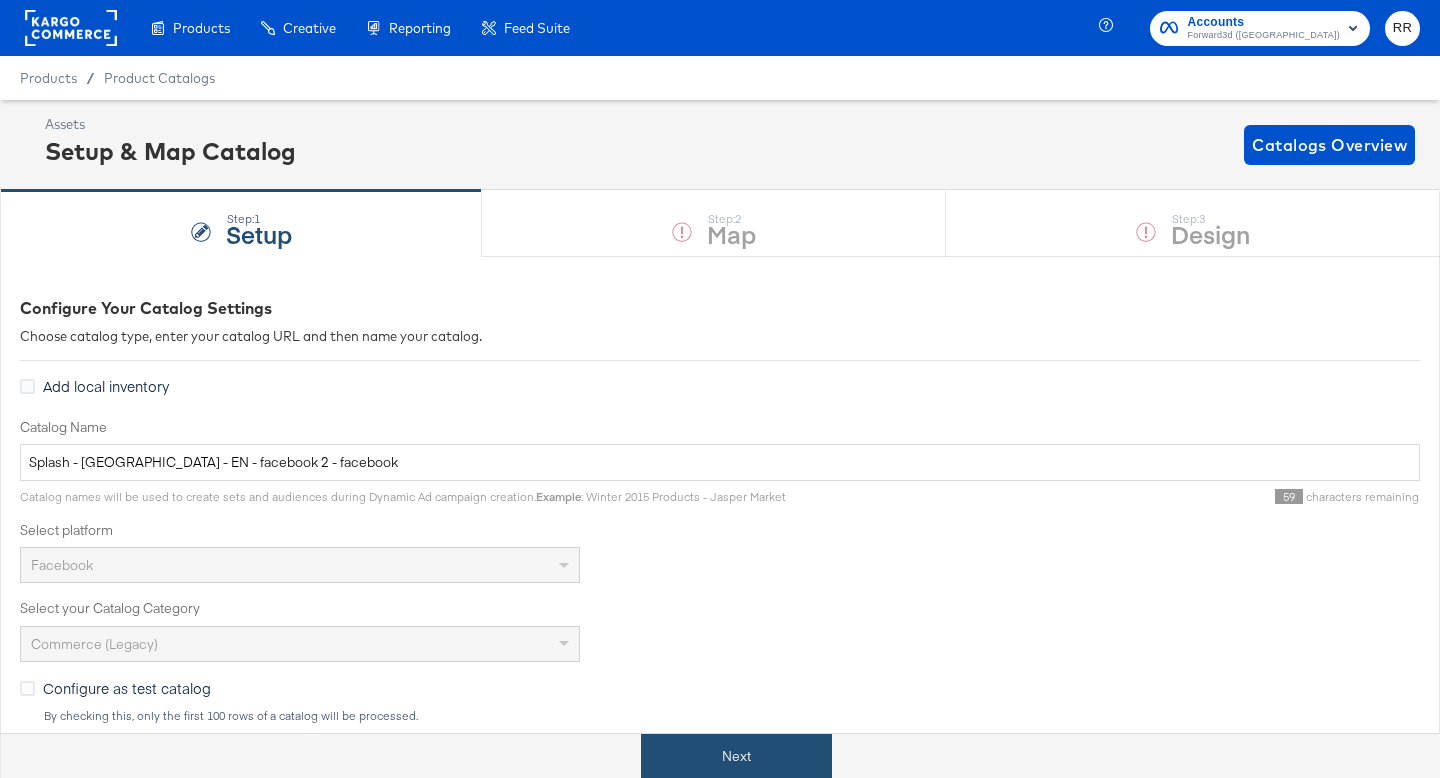 click on "Next" at bounding box center [736, 756] 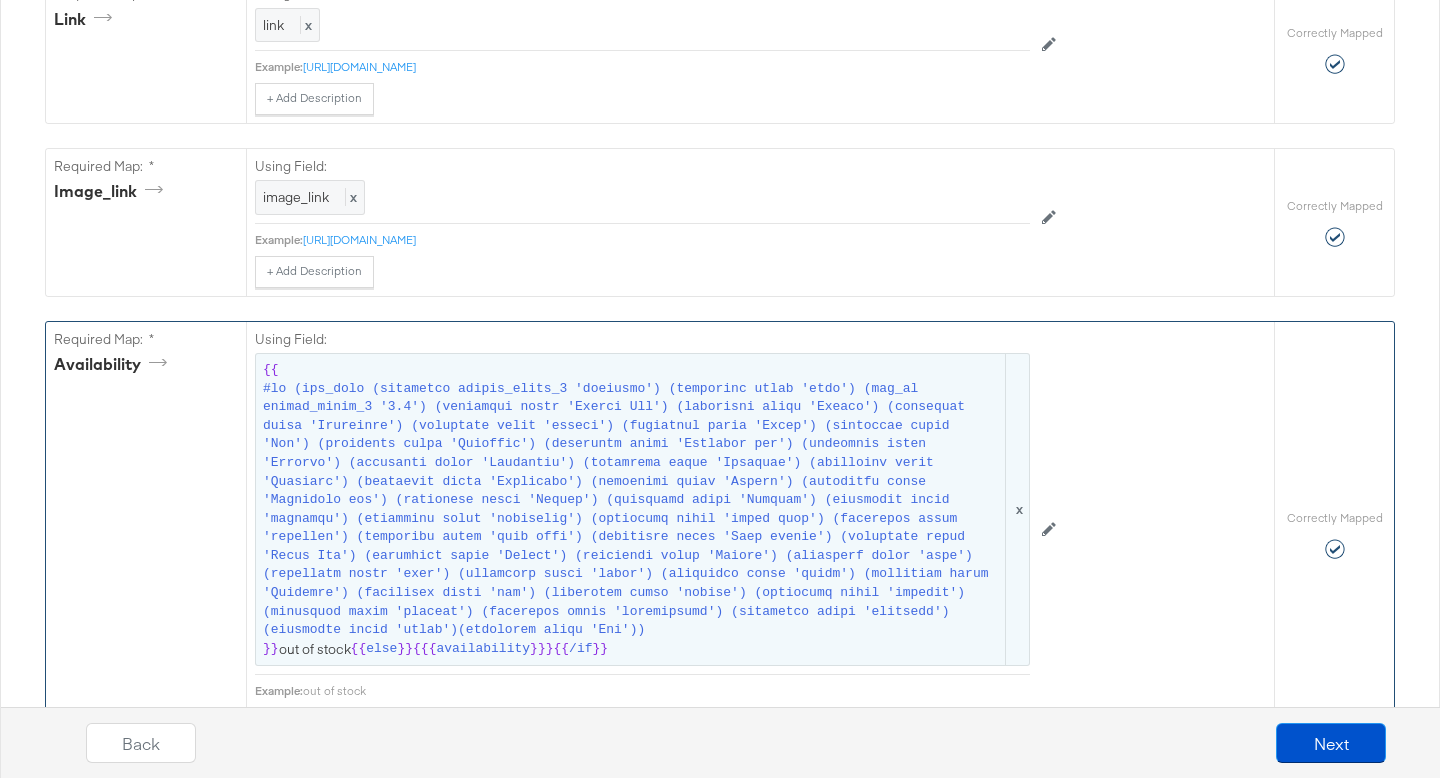 scroll, scrollTop: 2471, scrollLeft: 0, axis: vertical 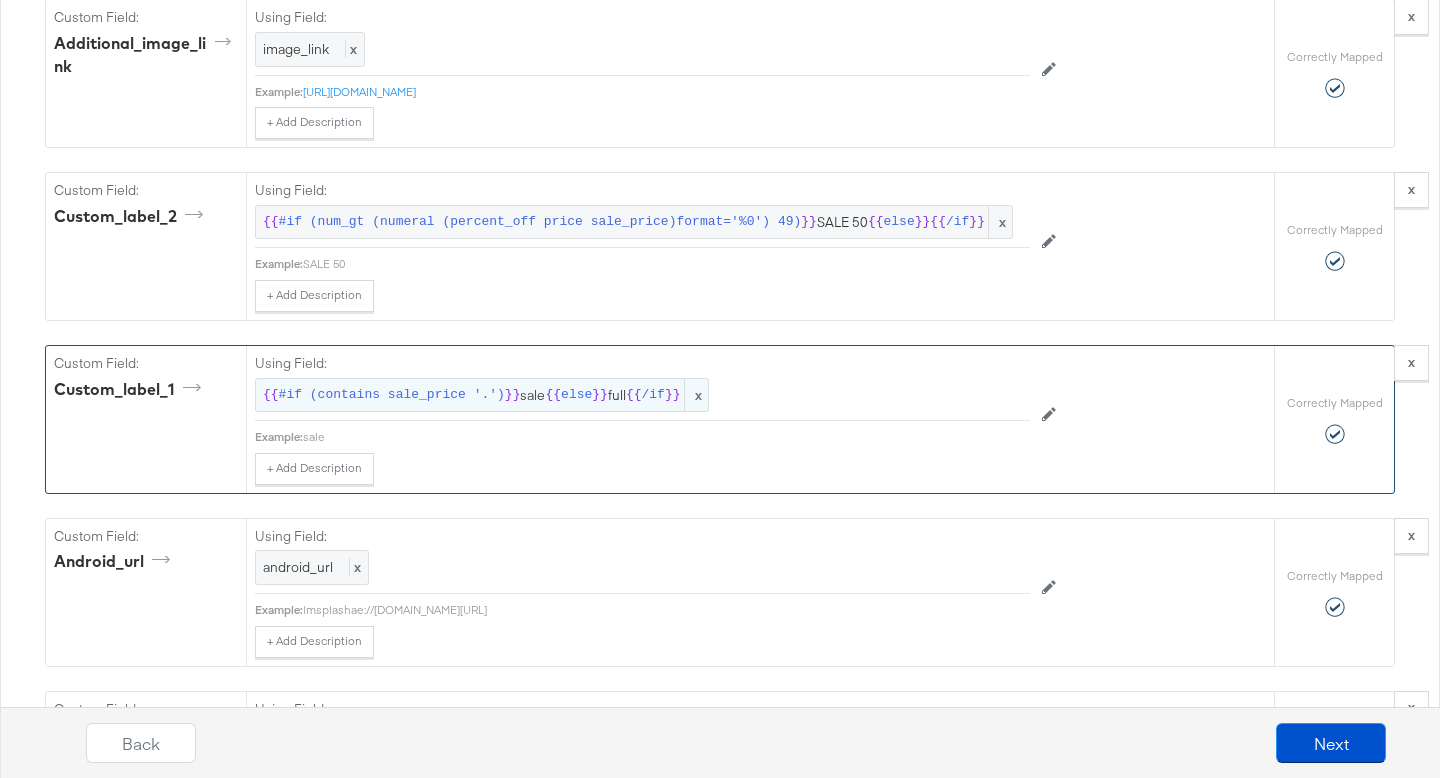 click on "#if (contains sale_price '.')" at bounding box center [392, 395] 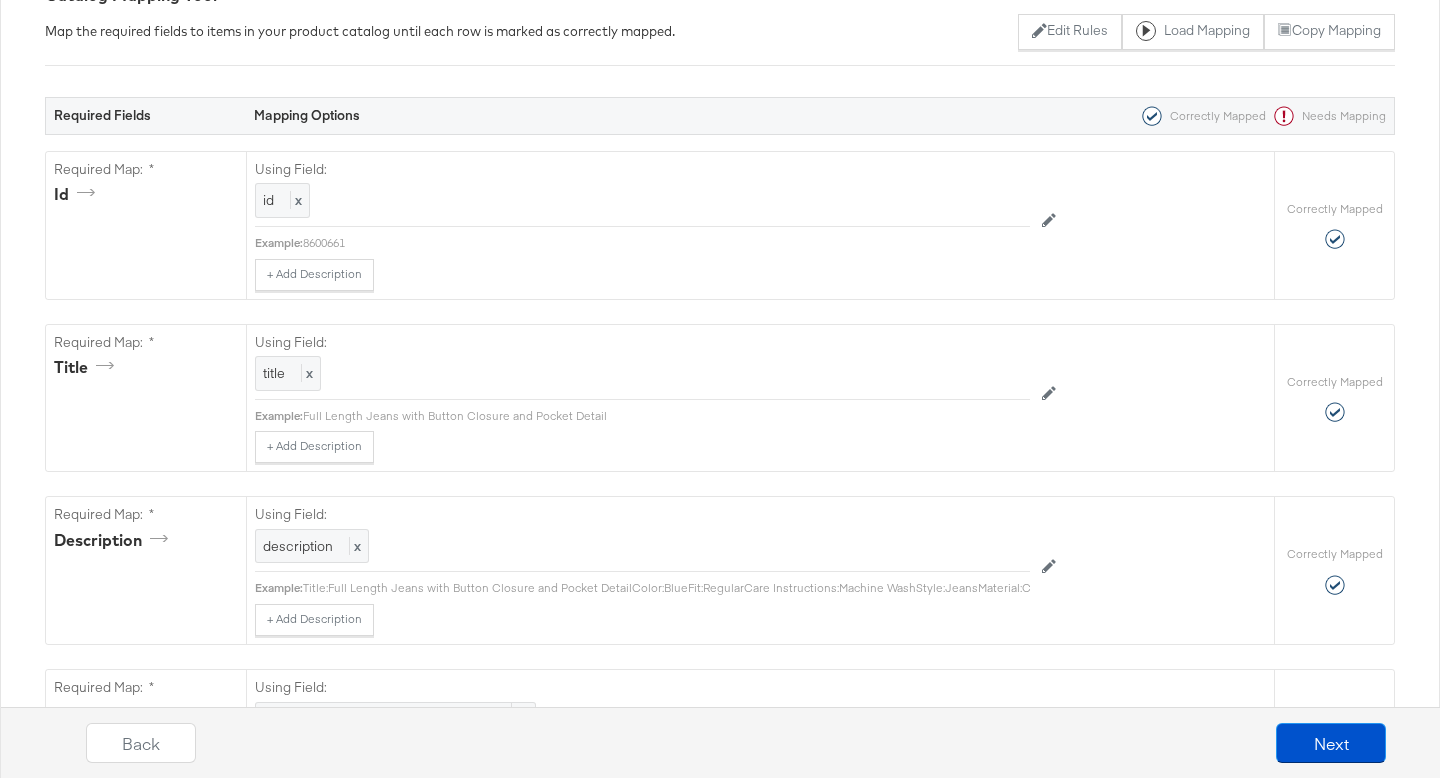 scroll, scrollTop: 0, scrollLeft: 0, axis: both 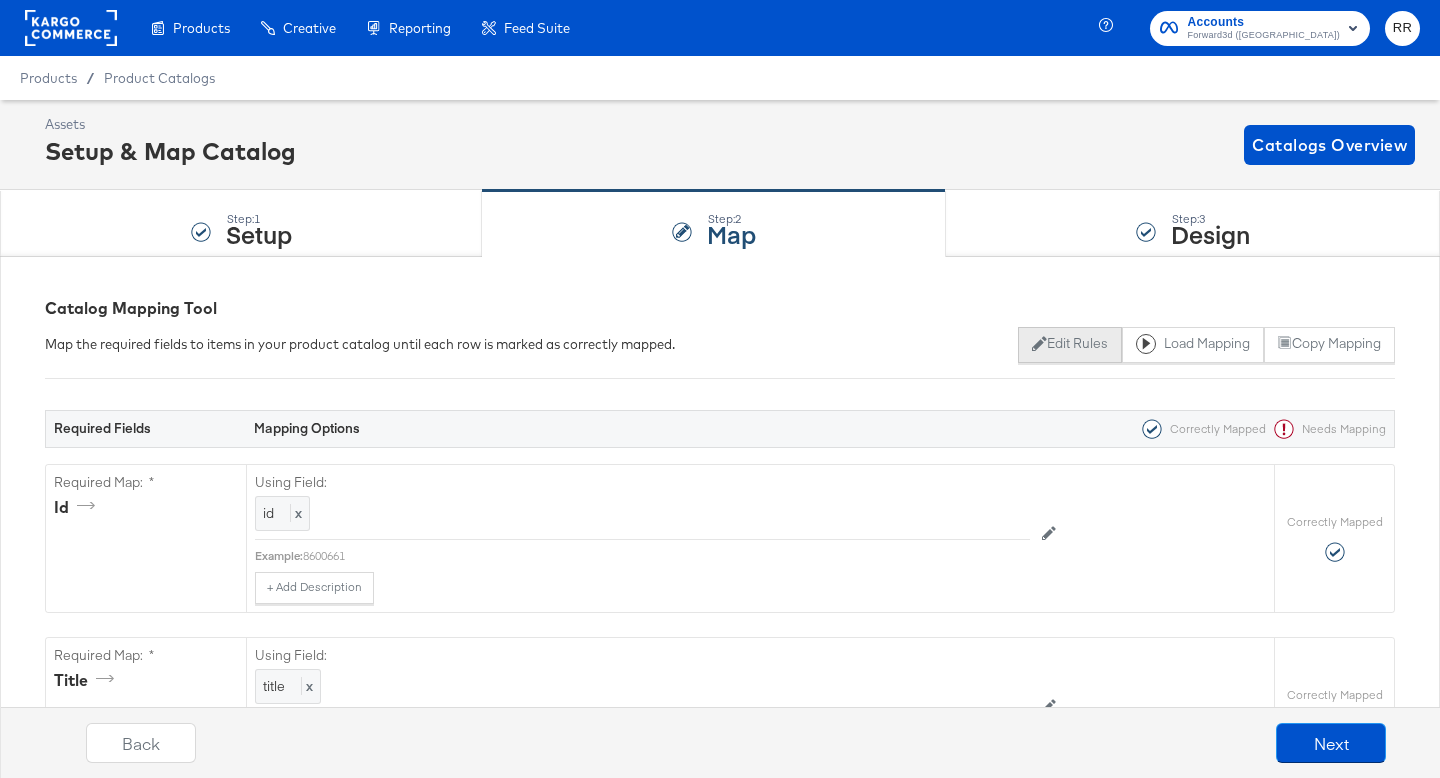 click on "Edit Rules" at bounding box center (1069, 345) 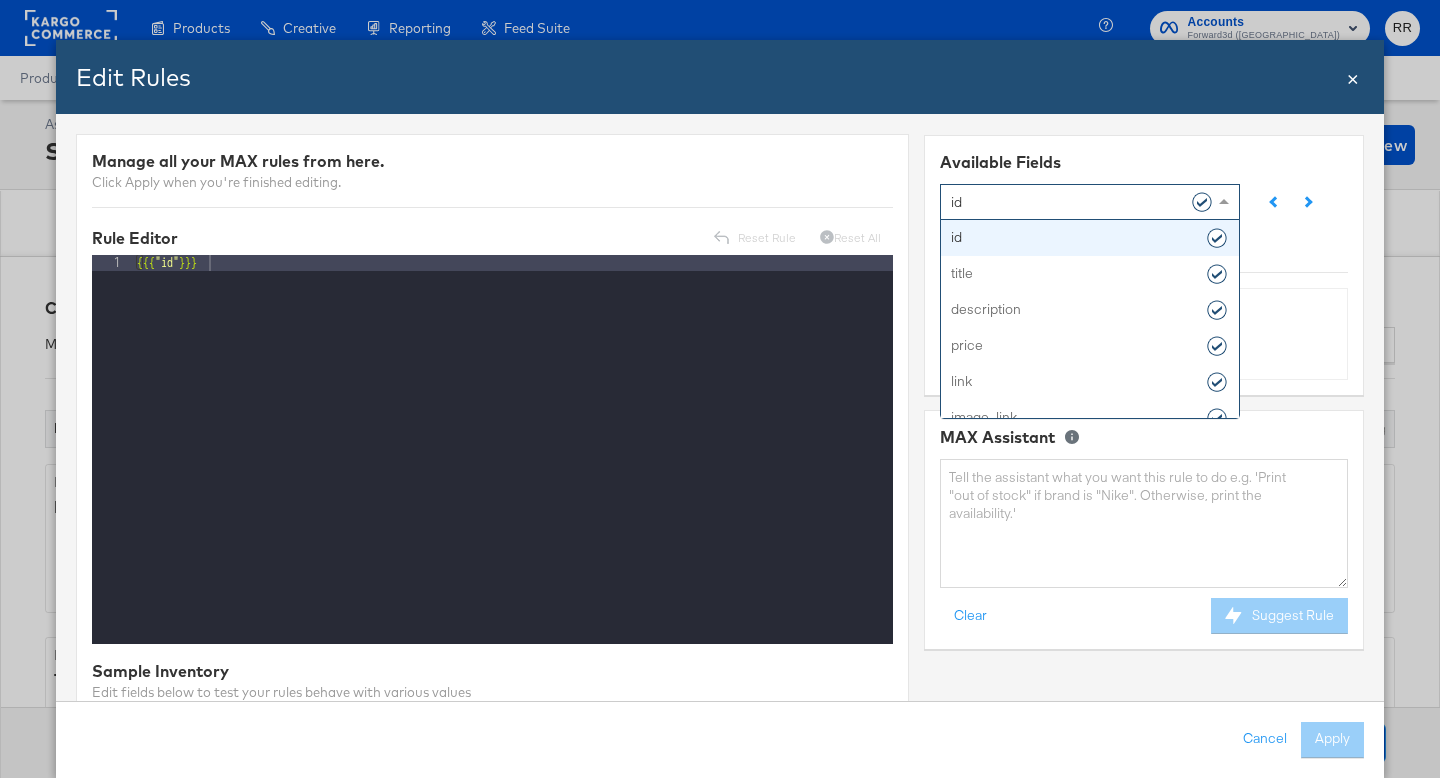 click on "id" at bounding box center (1082, 201) 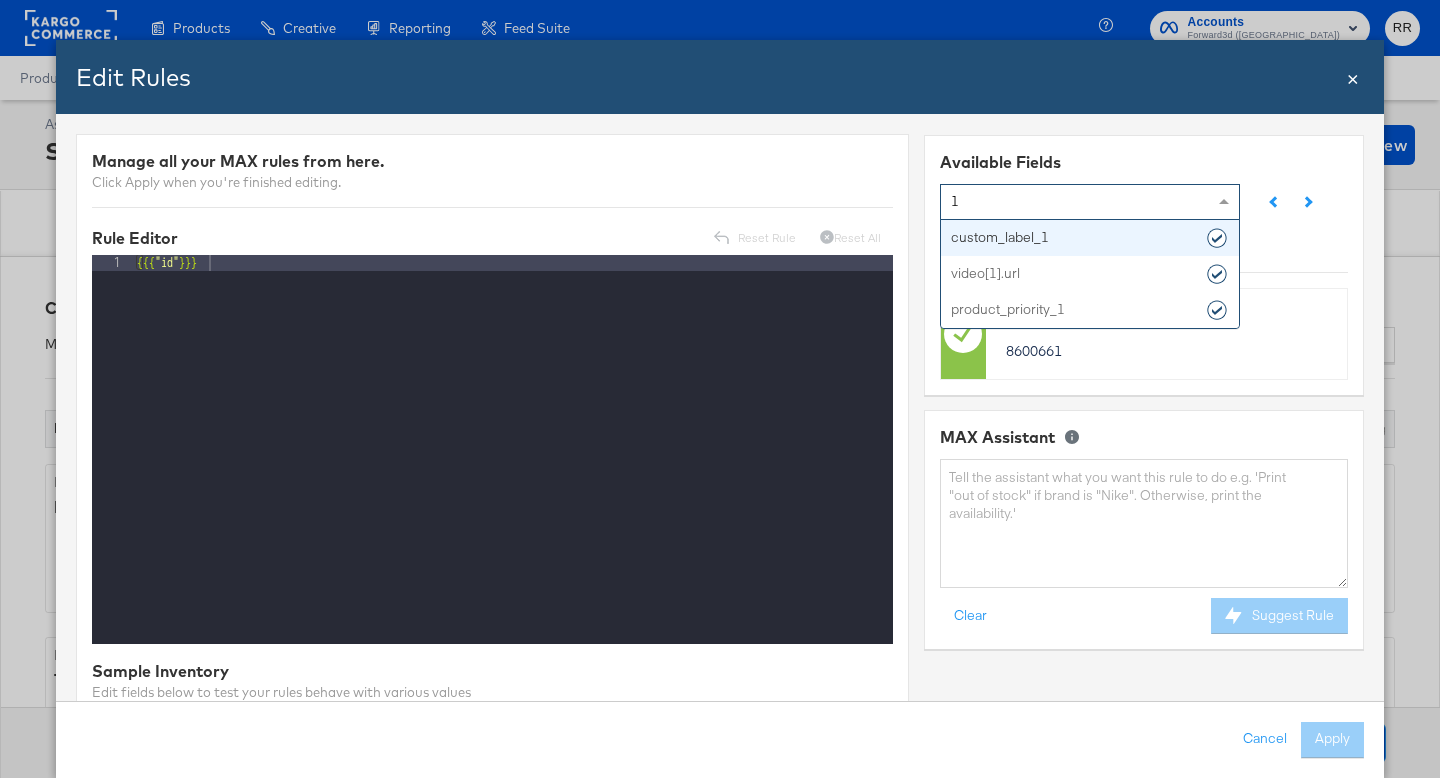 type 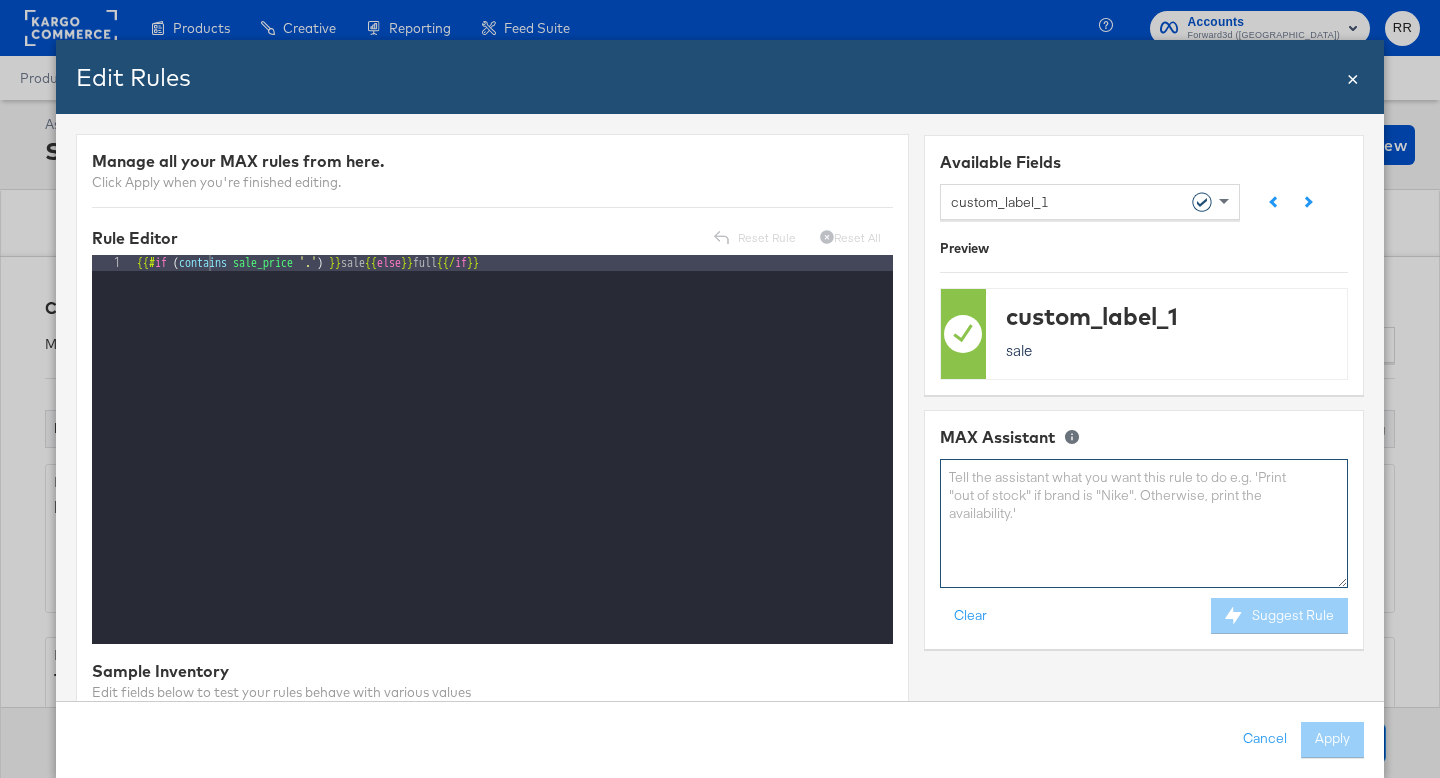click at bounding box center [1144, 523] 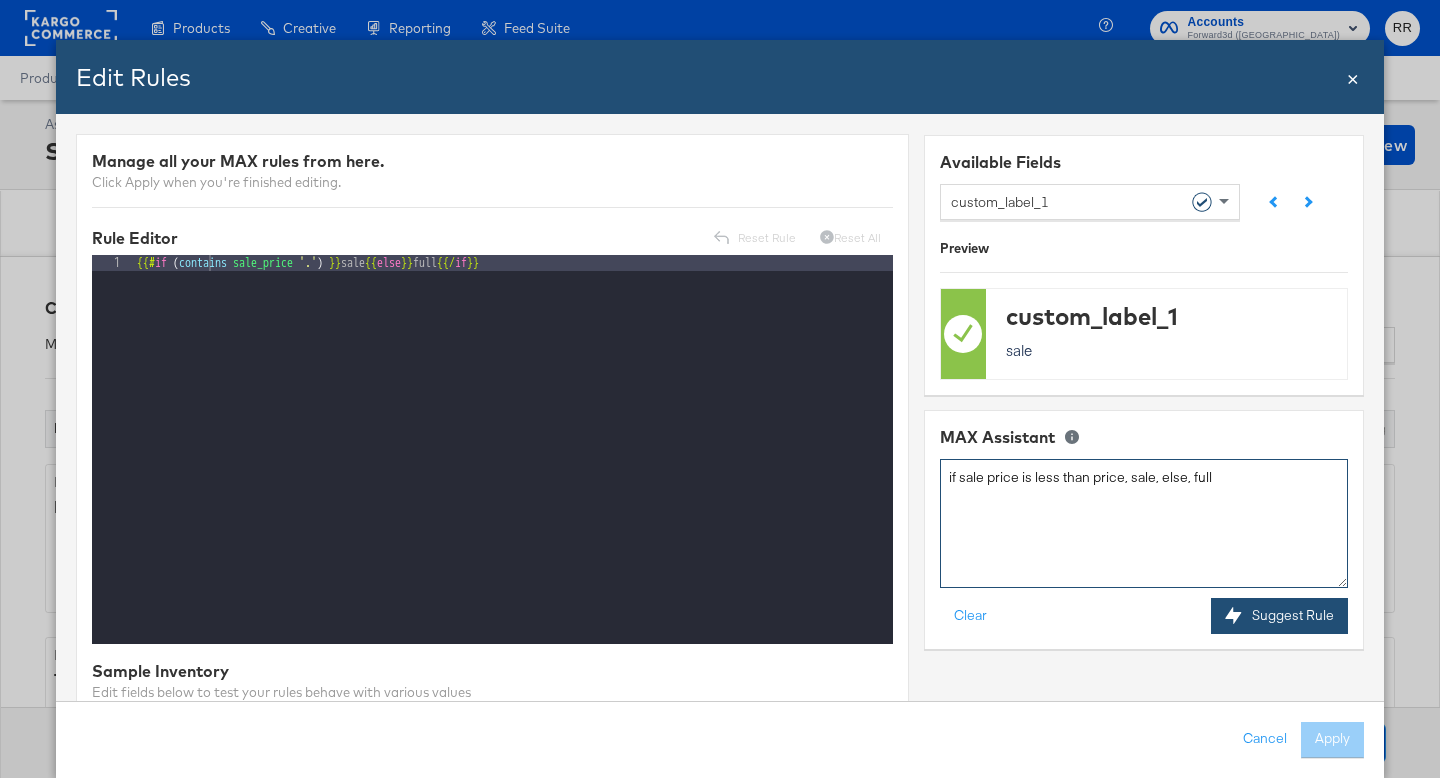 type on "if sale price is less than price, sale, else, full" 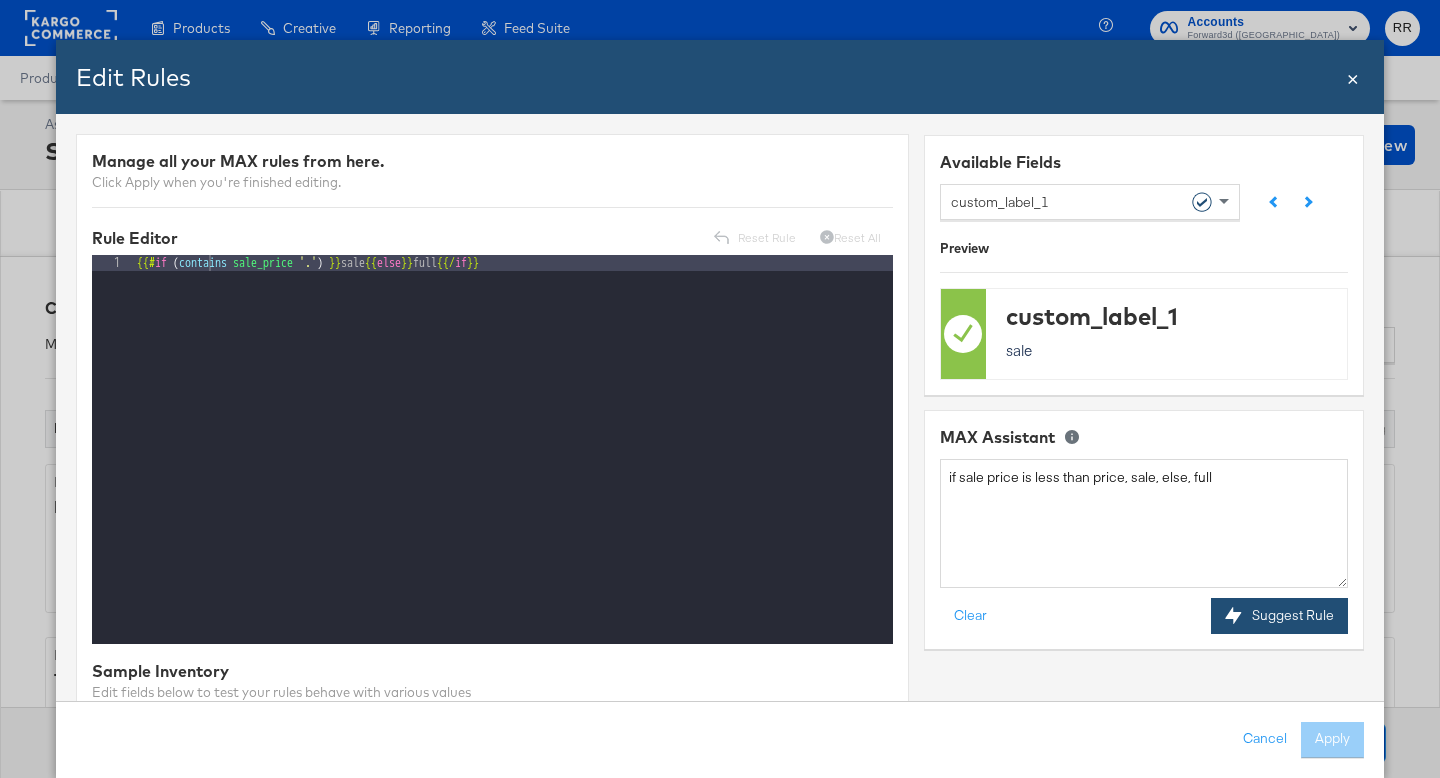 click on "Suggest Rule" at bounding box center (1279, 616) 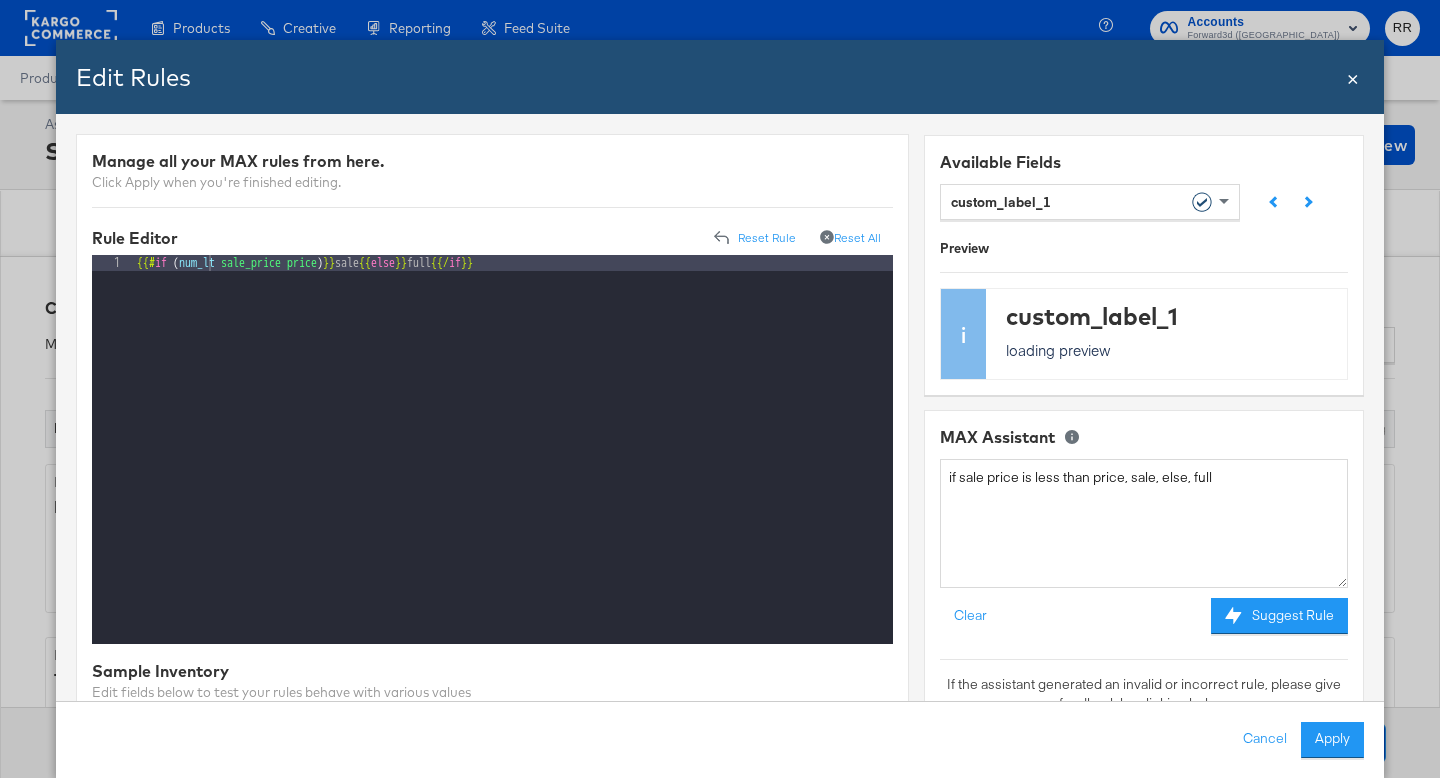 click on "{{# if   ( num_lt   sale_price   price ) }} sale {{ else }} full {{/ if }}" at bounding box center (513, 465) 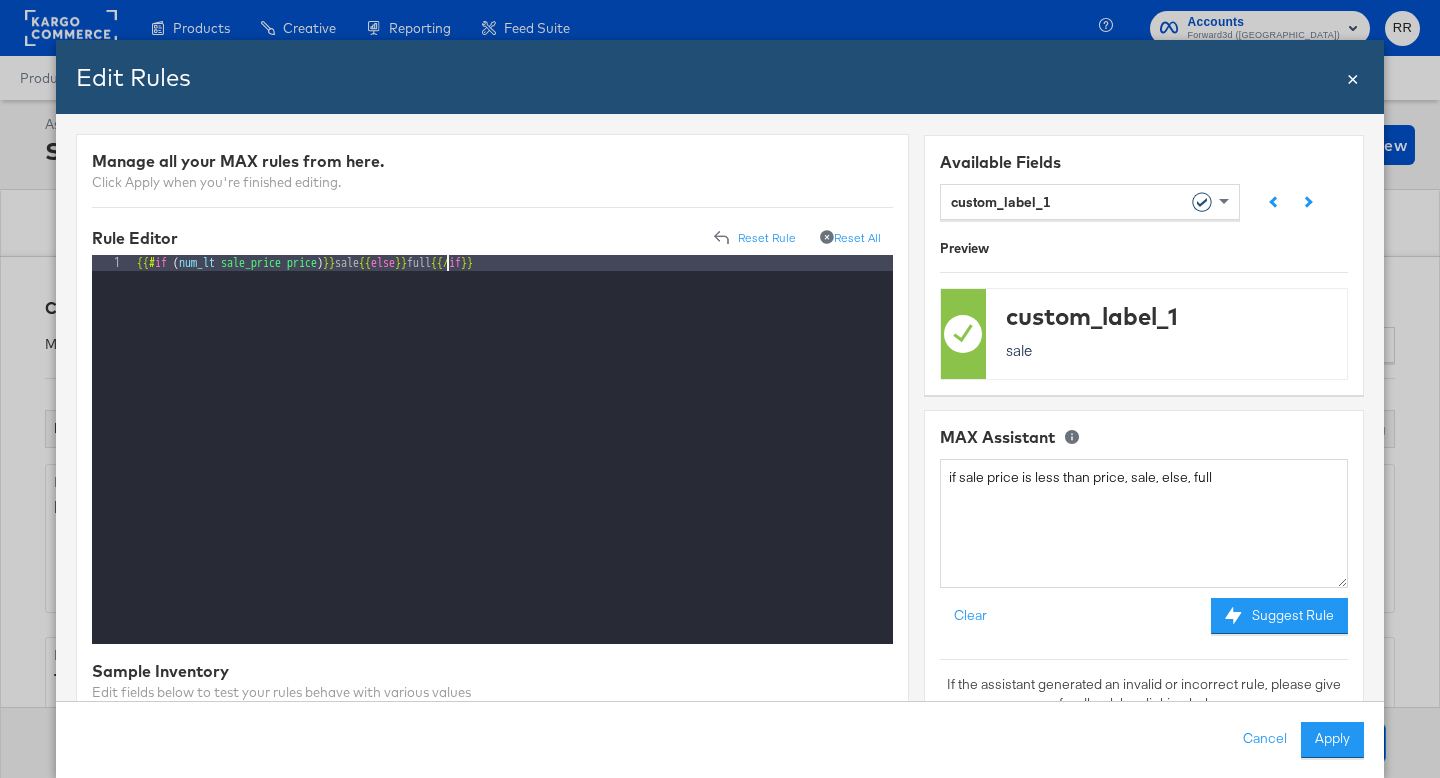click on "{{# if   ( num_lt   sale_price   price ) }} sale {{ else }} full {{/ if }}" at bounding box center [513, 465] 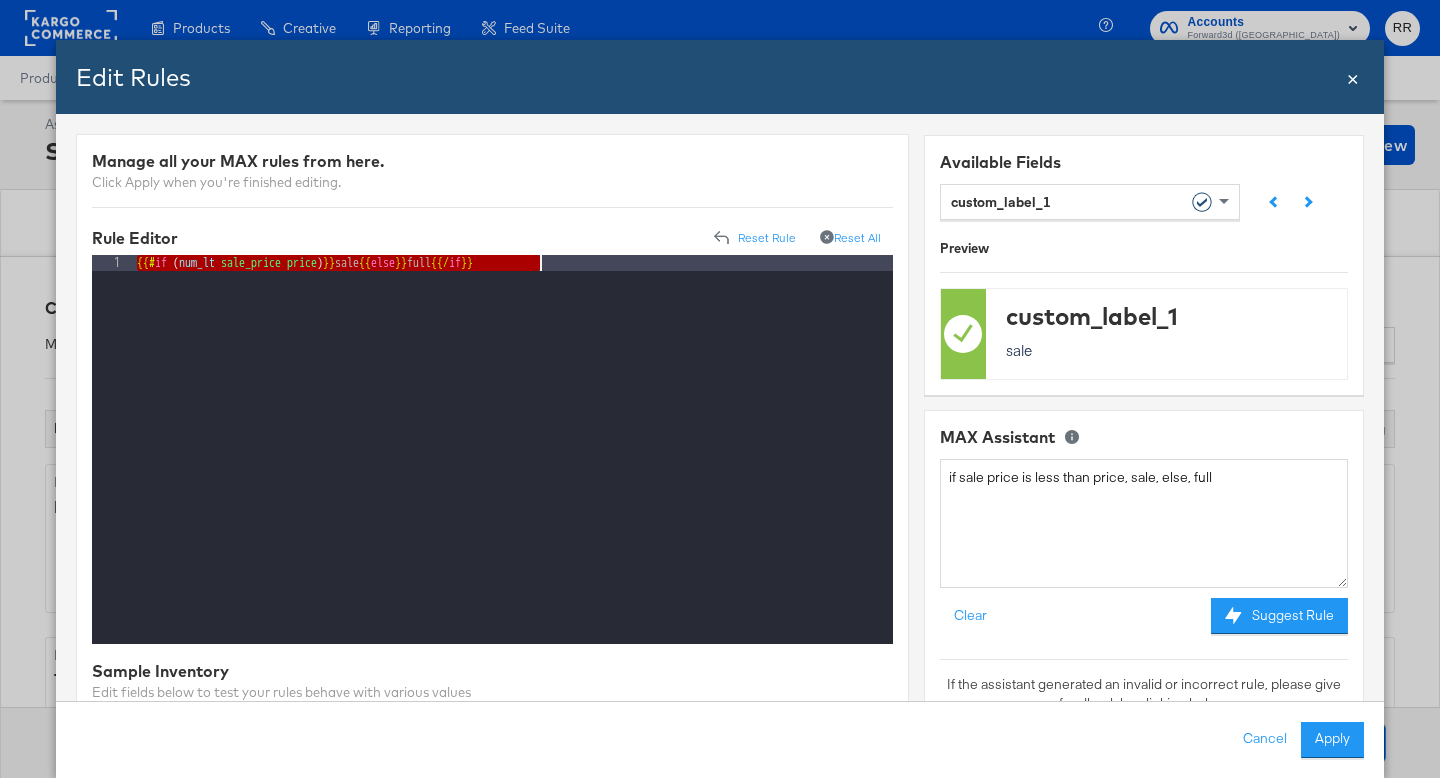 click on "{{# if   ( num_lt   sale_price   price ) }} sale {{ else }} full {{/ if }}" at bounding box center (513, 465) 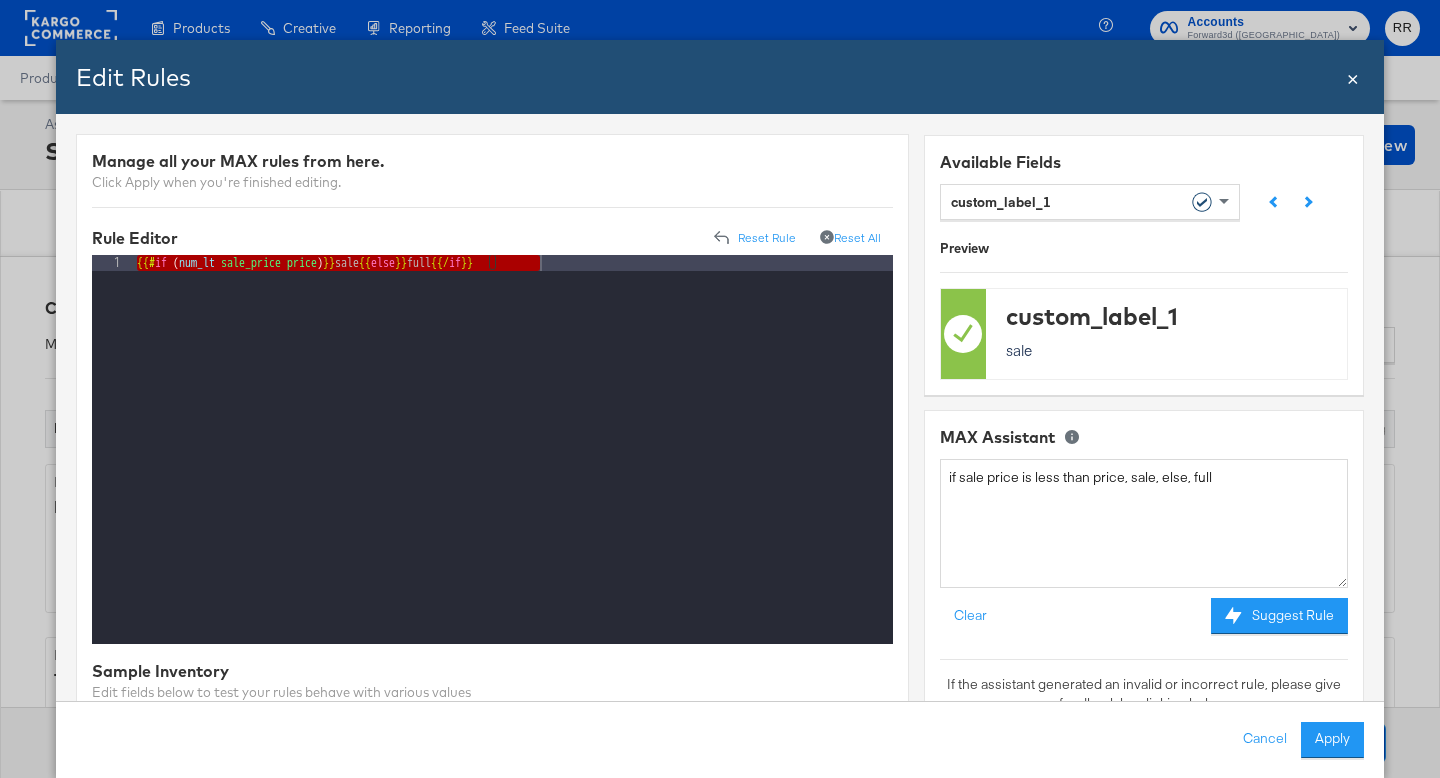 click on "×" at bounding box center [1353, 76] 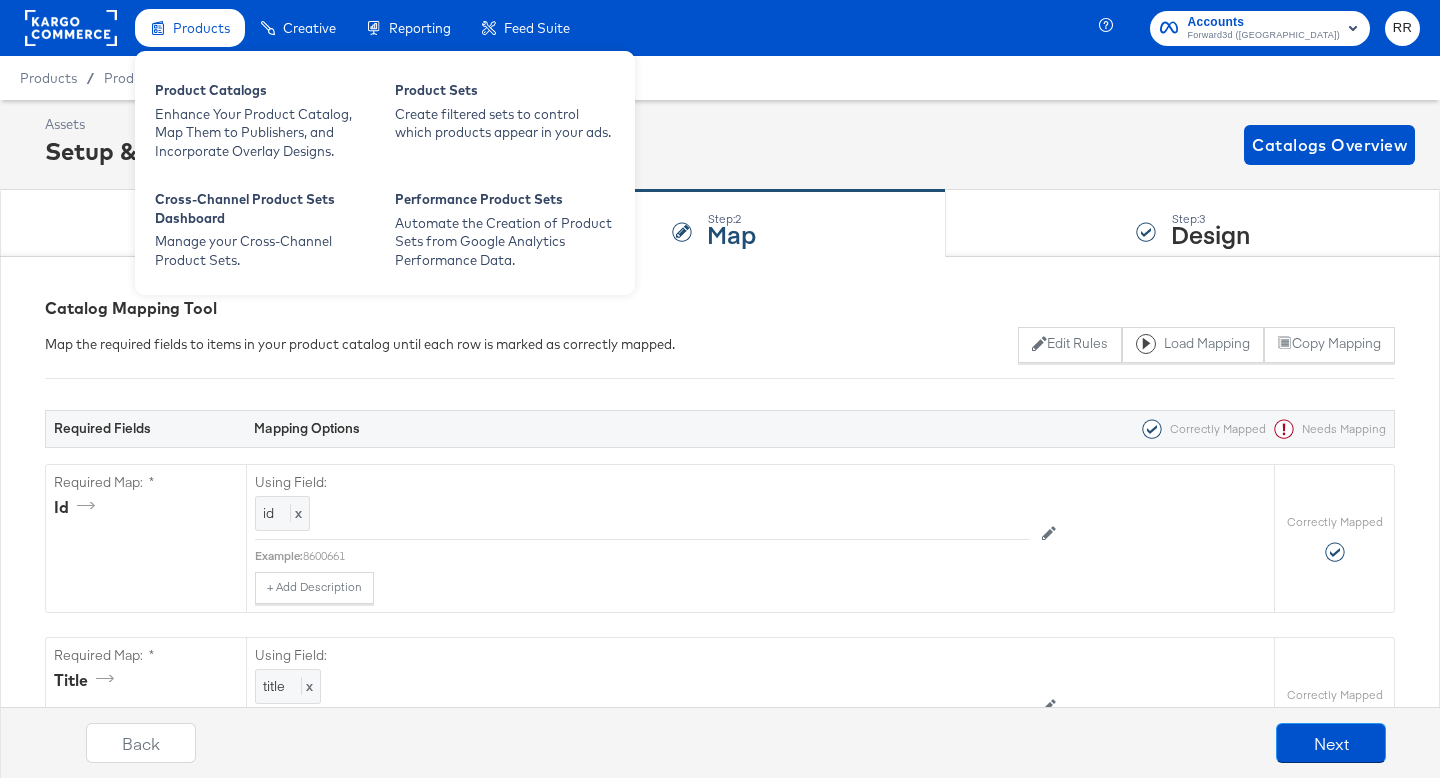 click on "Products" at bounding box center [201, 28] 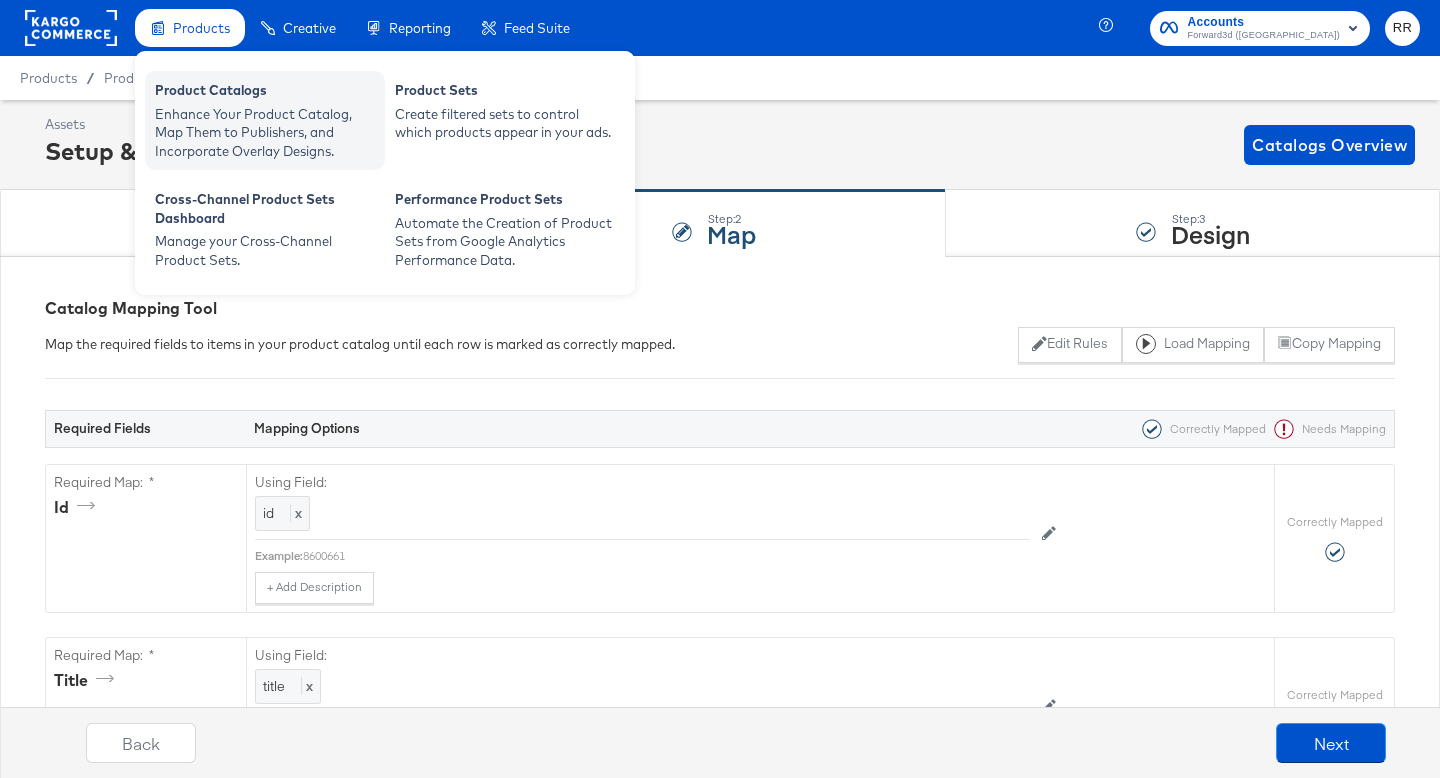 click on "Enhance Your Product Catalog, Map Them to Publishers, and Incorporate Overlay Designs." at bounding box center (265, 133) 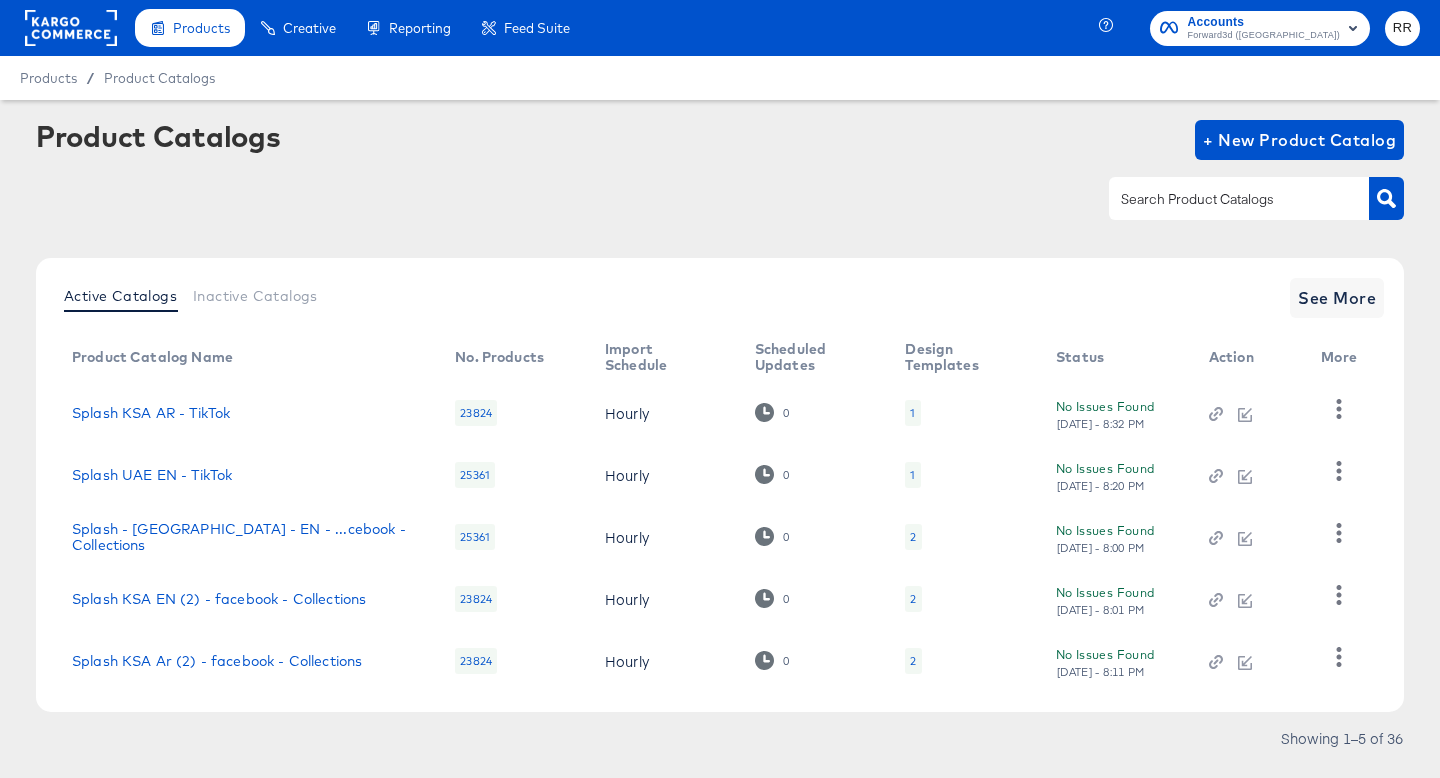 click at bounding box center (1223, 199) 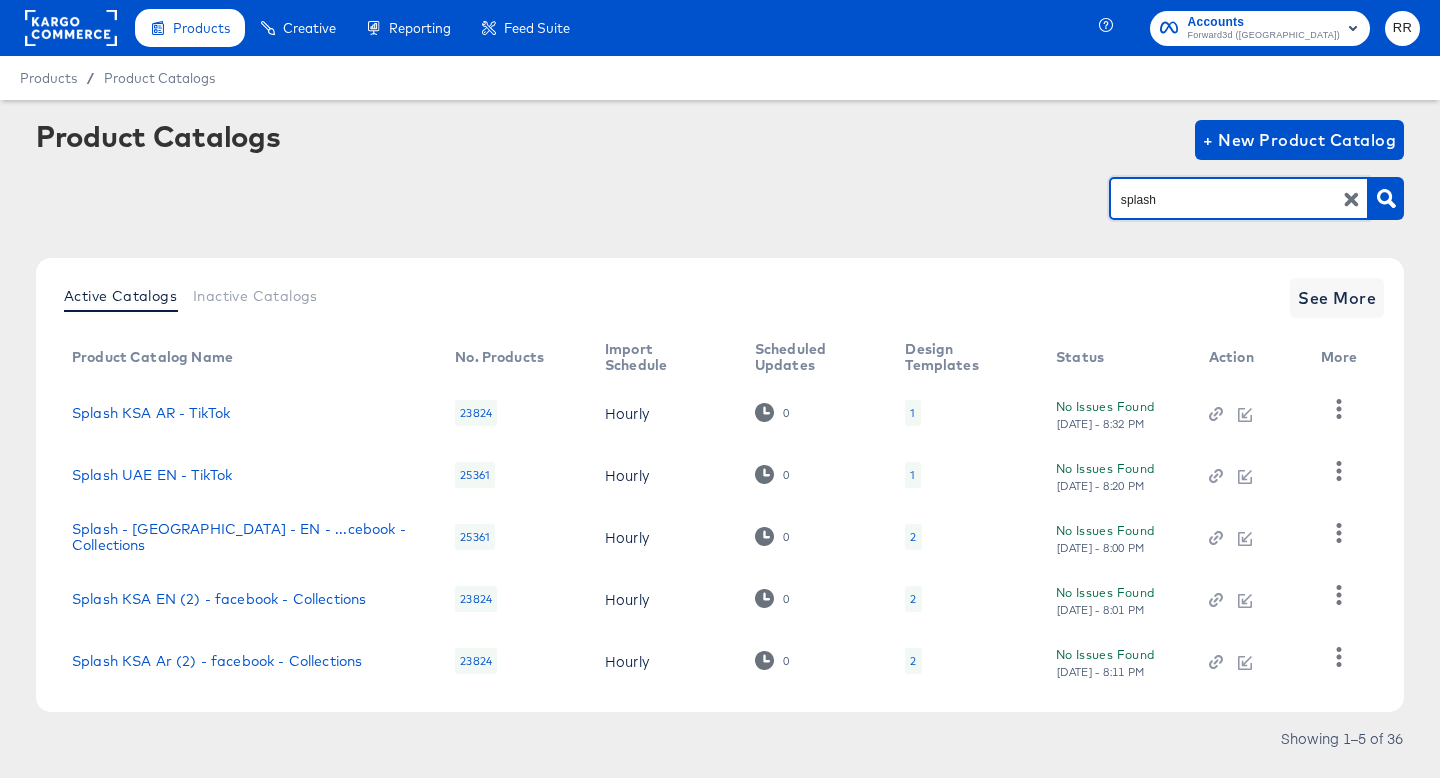 type on "splash" 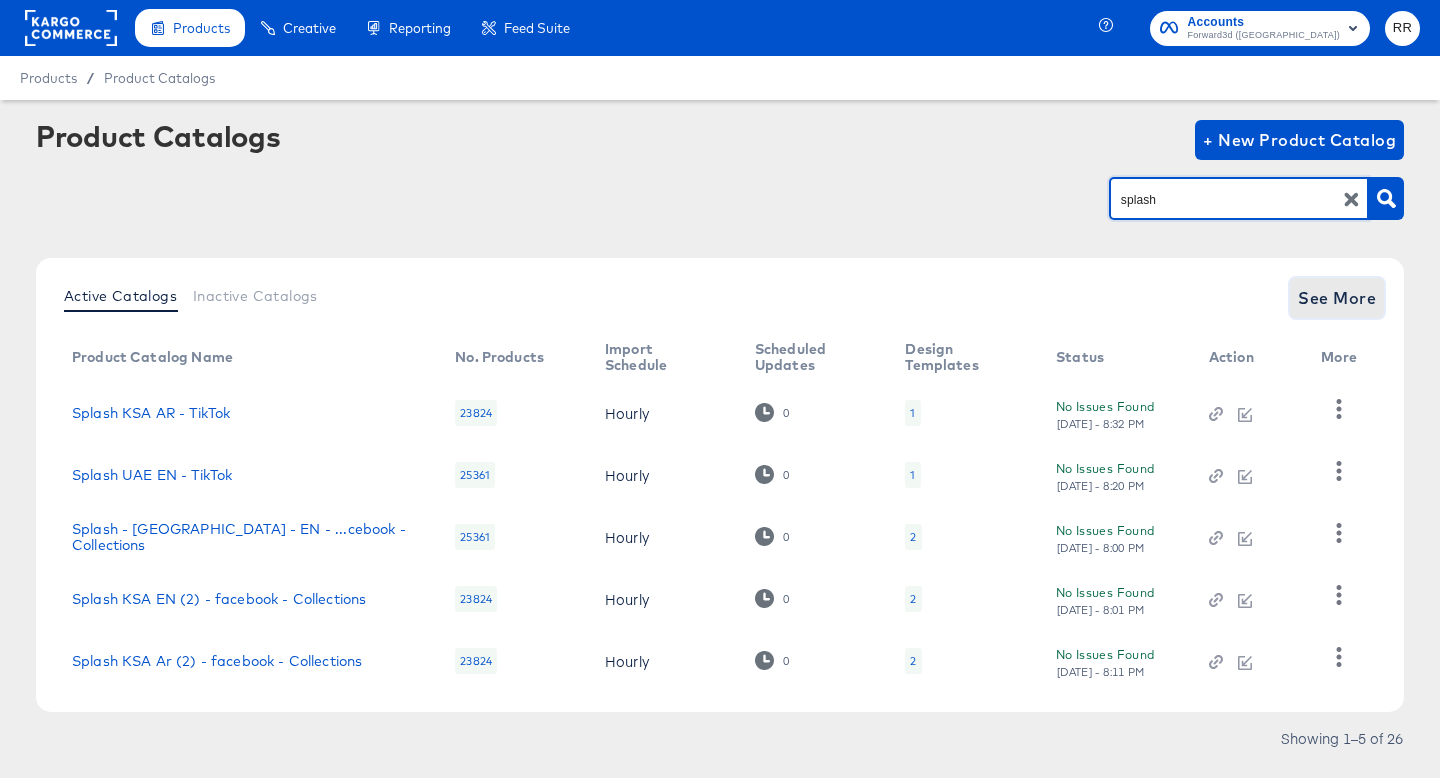 click on "See More" at bounding box center [1337, 298] 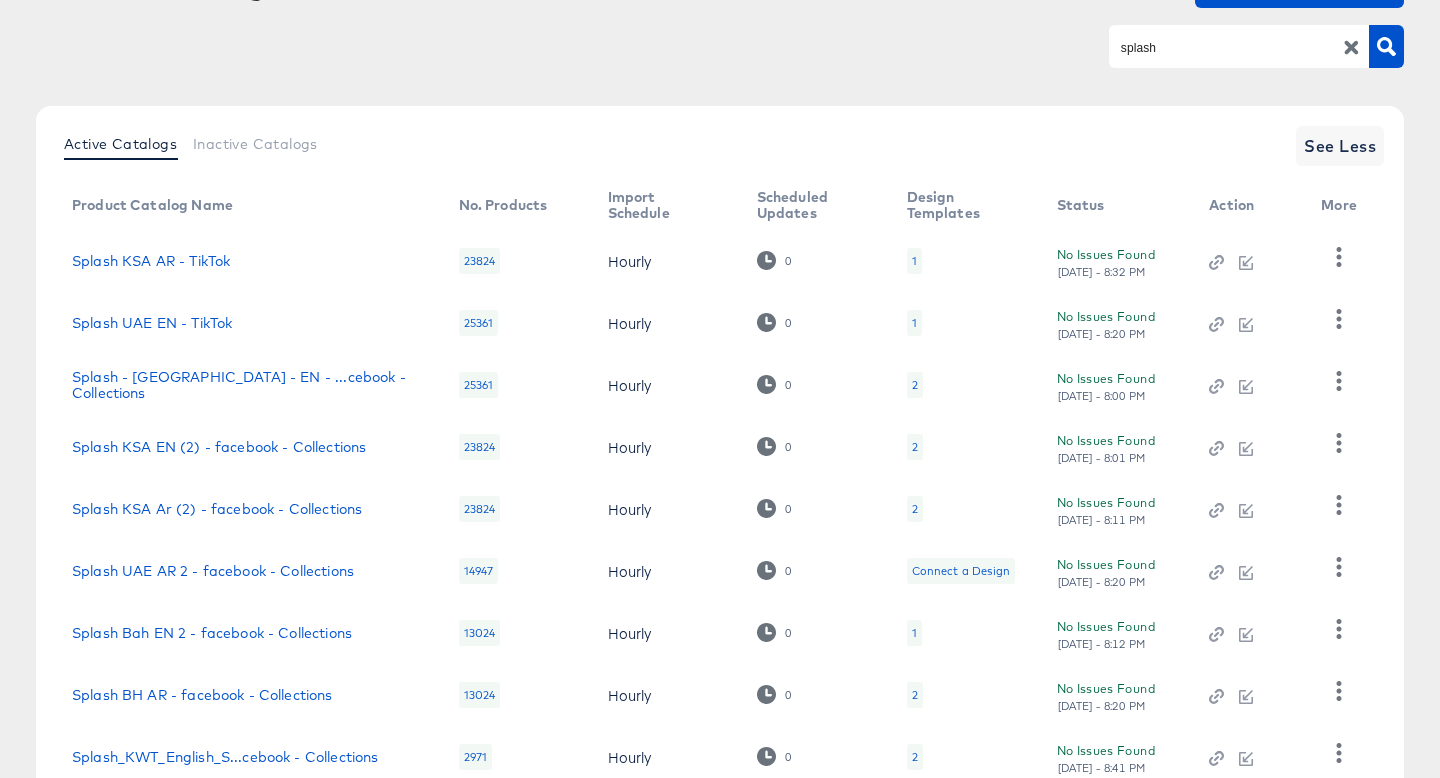 scroll, scrollTop: 356, scrollLeft: 0, axis: vertical 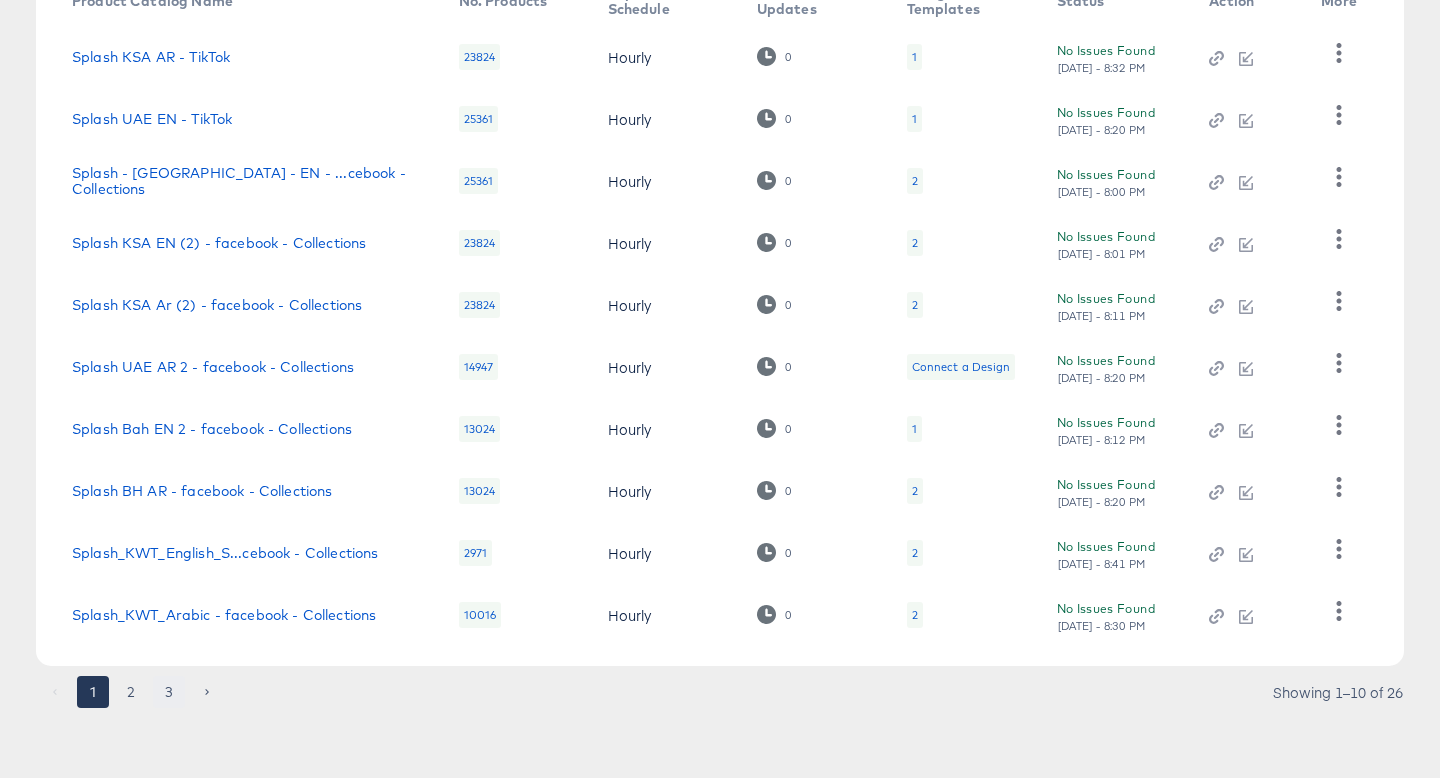 click on "3" at bounding box center [169, 692] 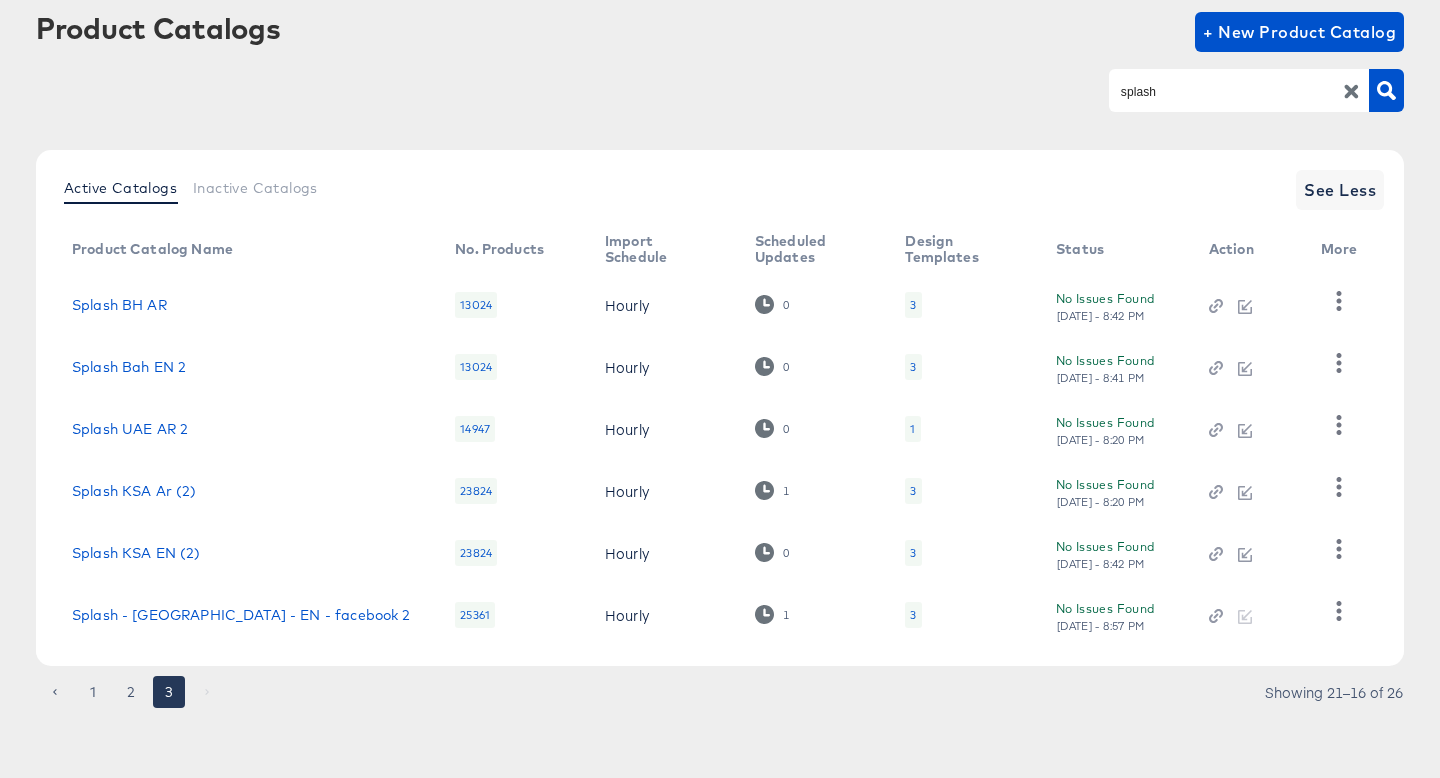 scroll, scrollTop: 108, scrollLeft: 0, axis: vertical 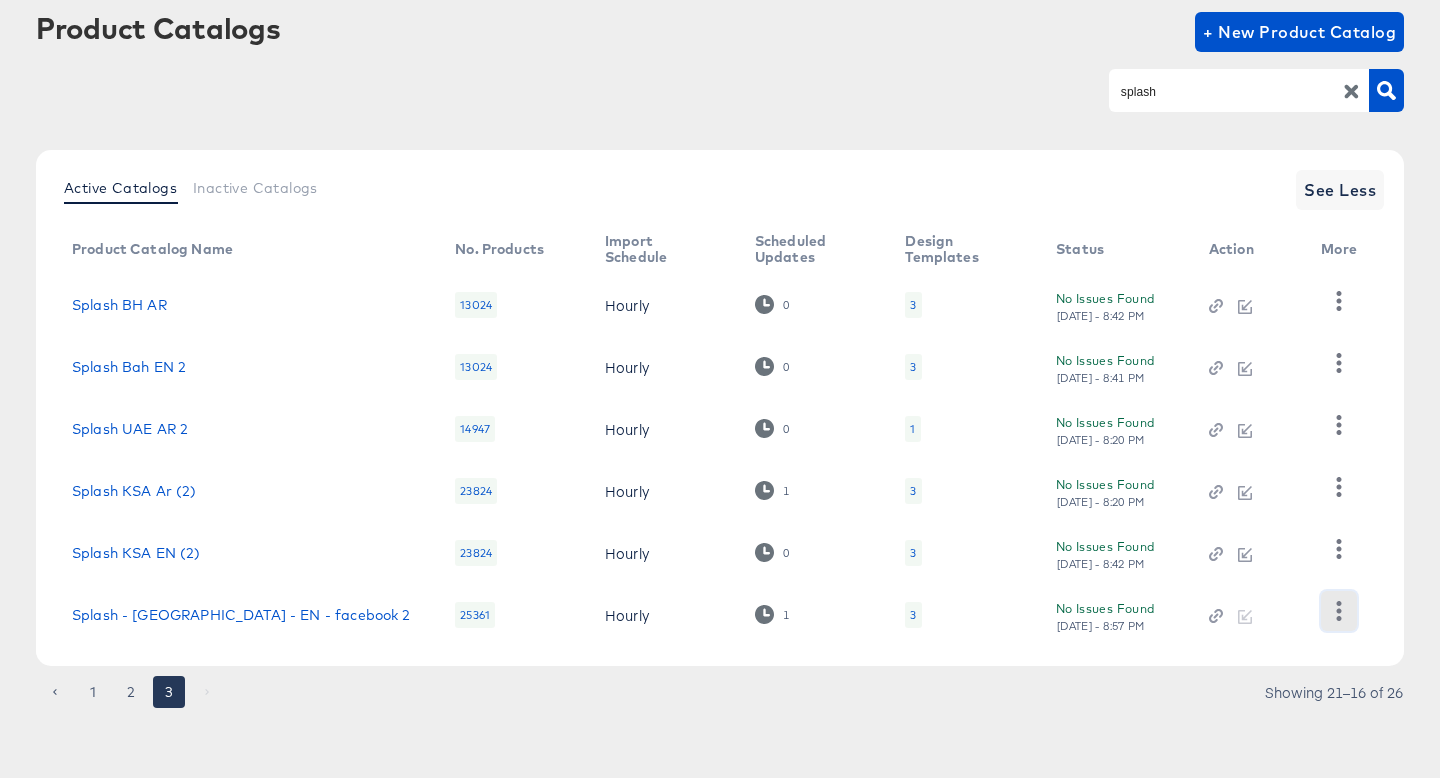 click 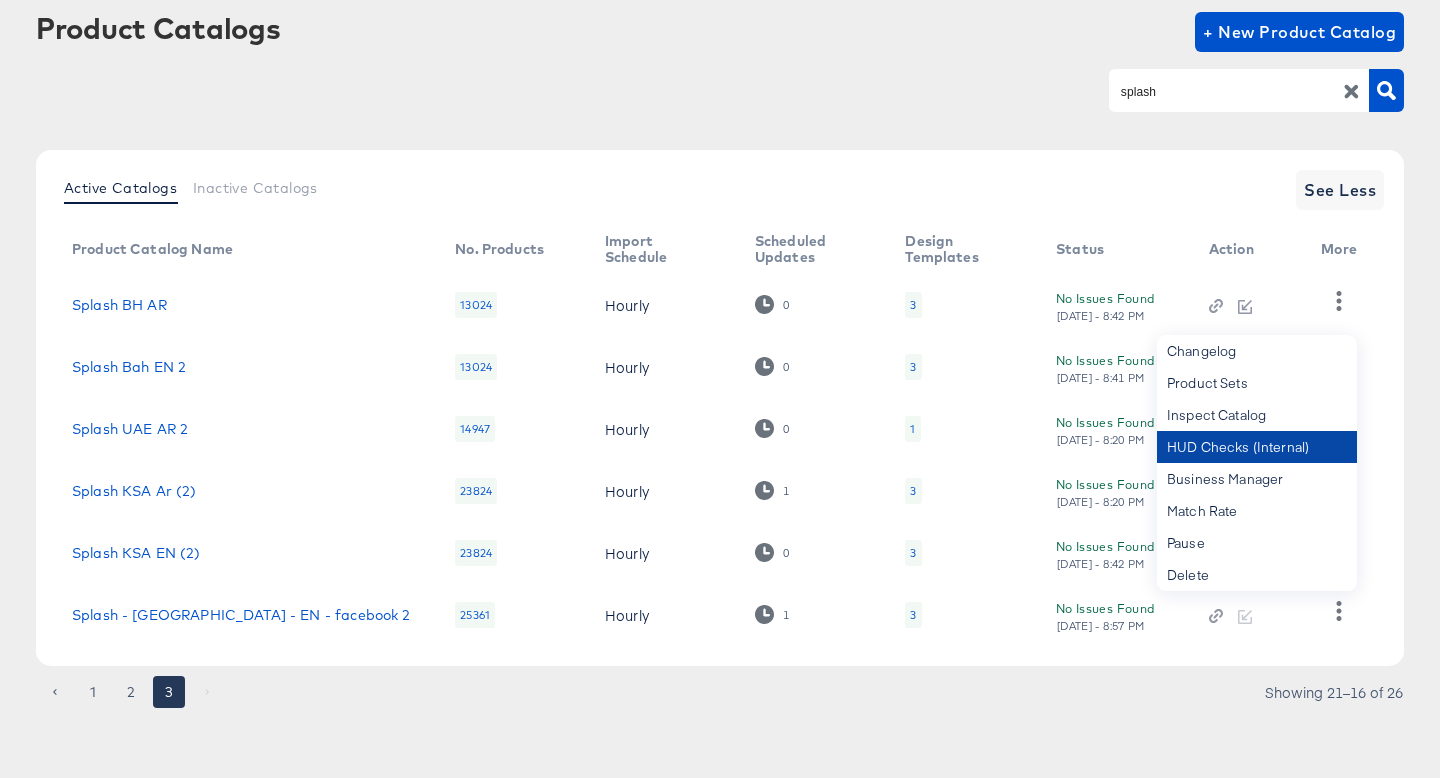click on "HUD Checks (Internal)" at bounding box center (1257, 447) 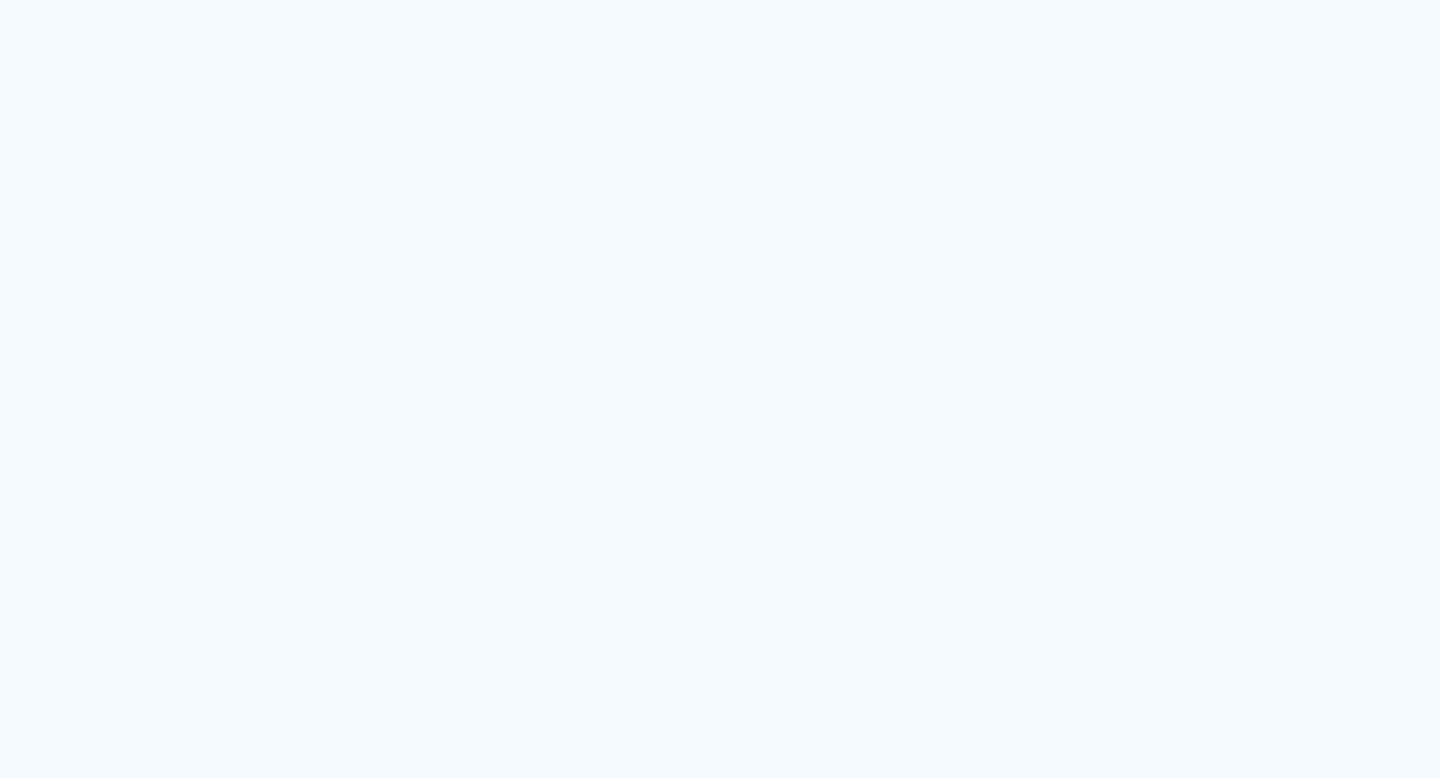 scroll, scrollTop: 0, scrollLeft: 0, axis: both 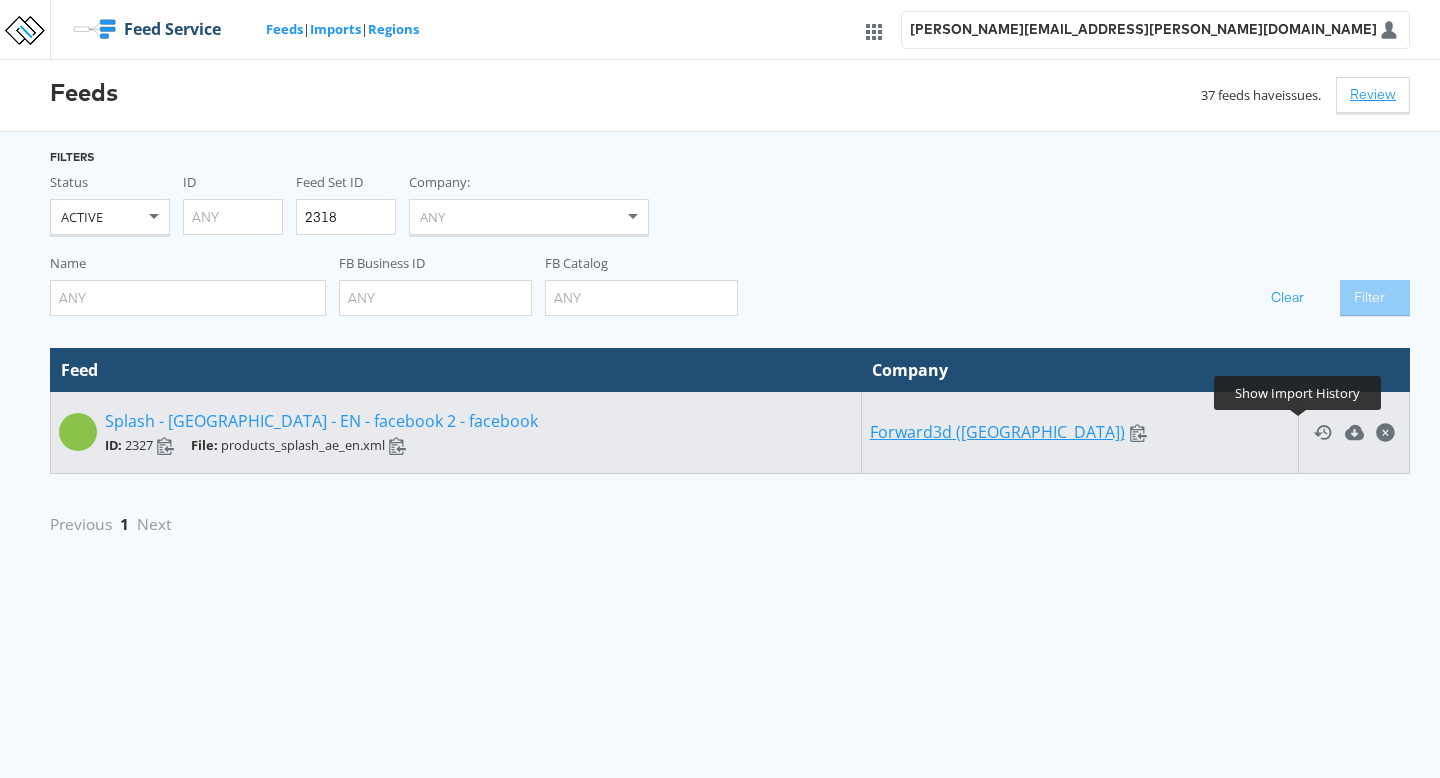click 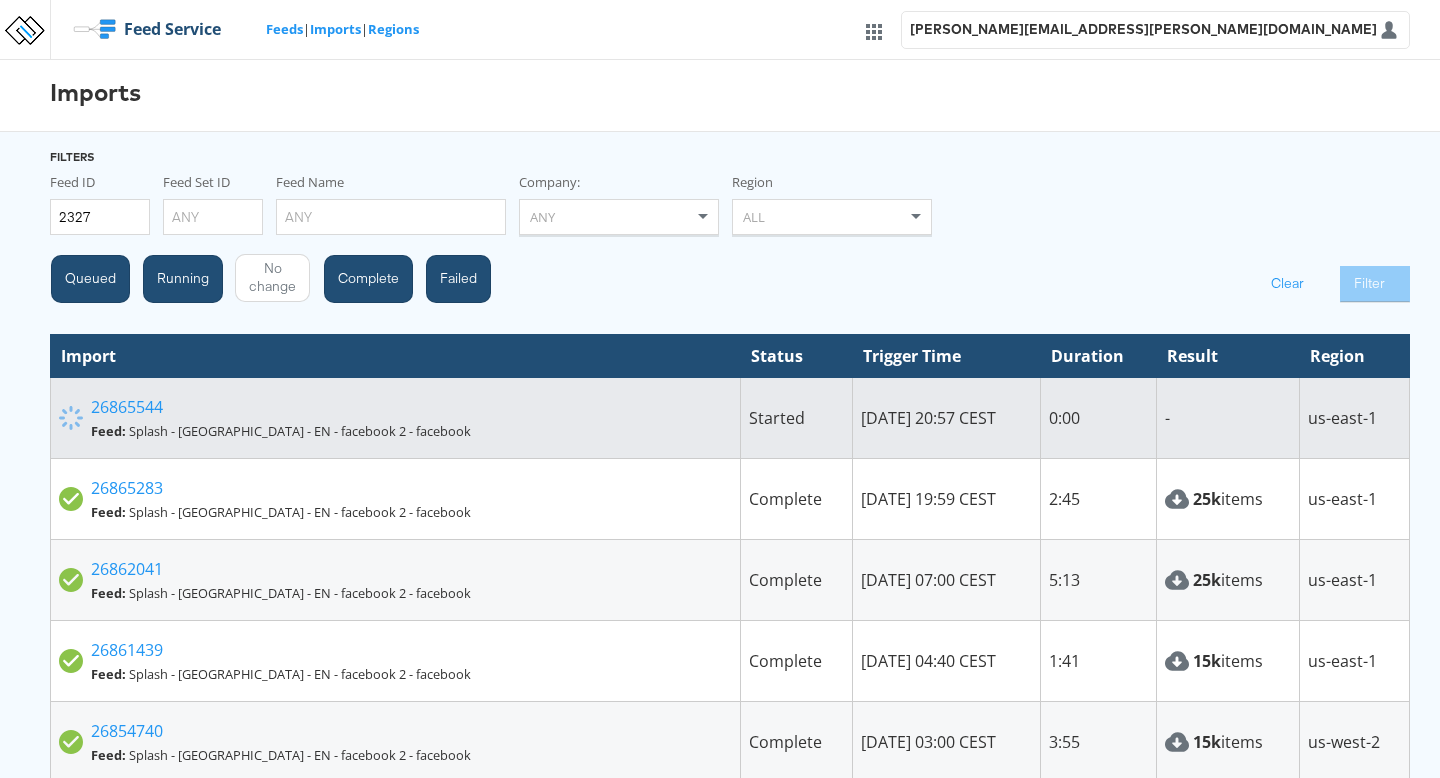 click on "26865544" at bounding box center [127, 407] 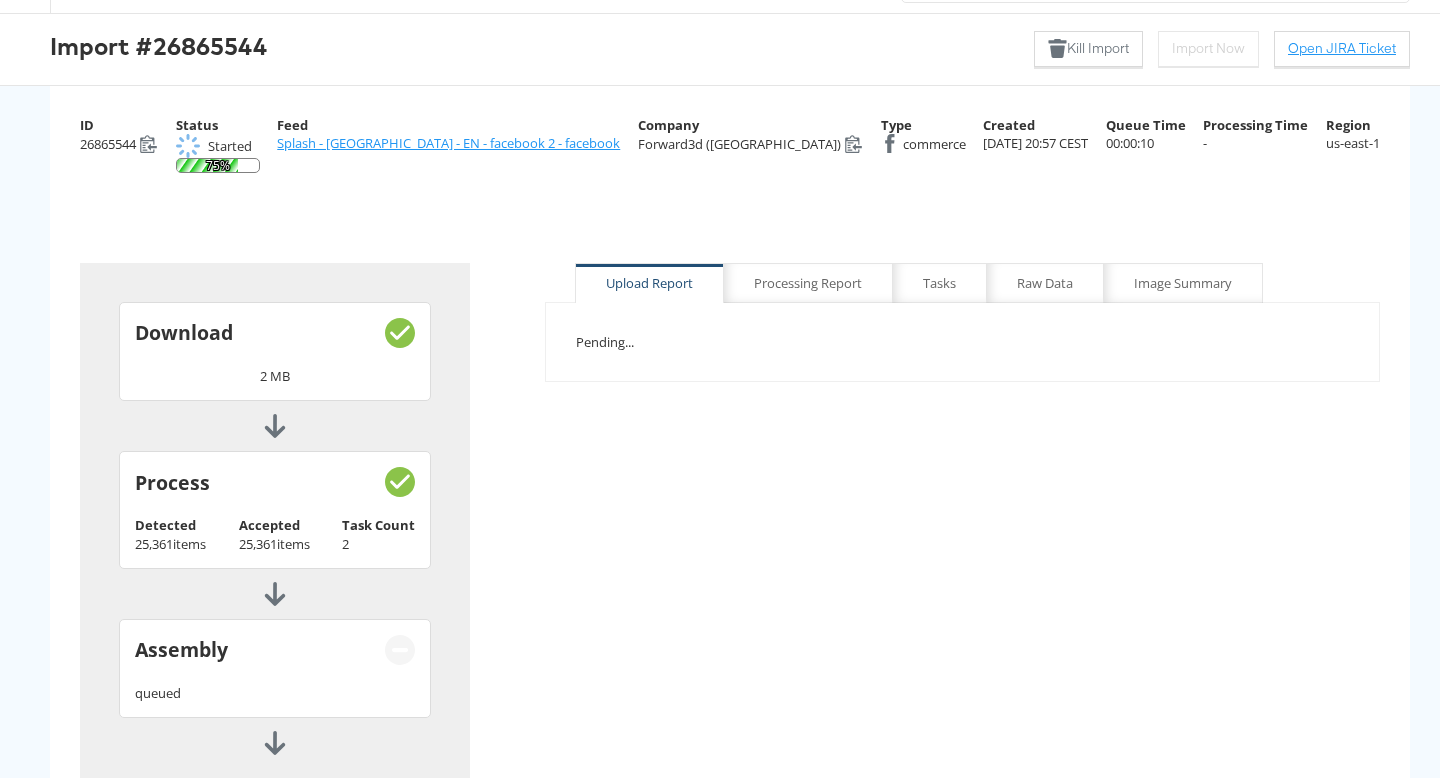 scroll, scrollTop: 53, scrollLeft: 0, axis: vertical 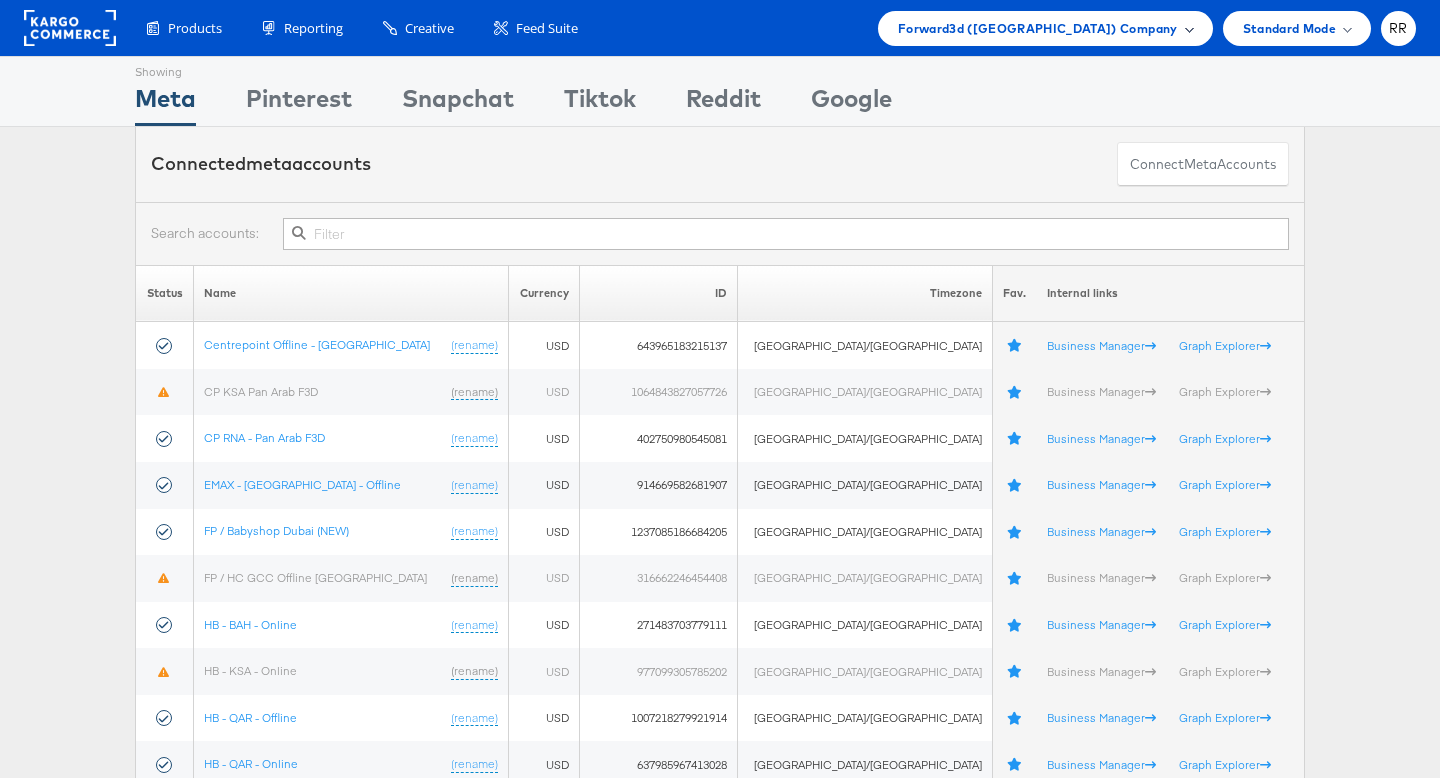 click on "Forward3d (UAE) Company" at bounding box center (1038, 28) 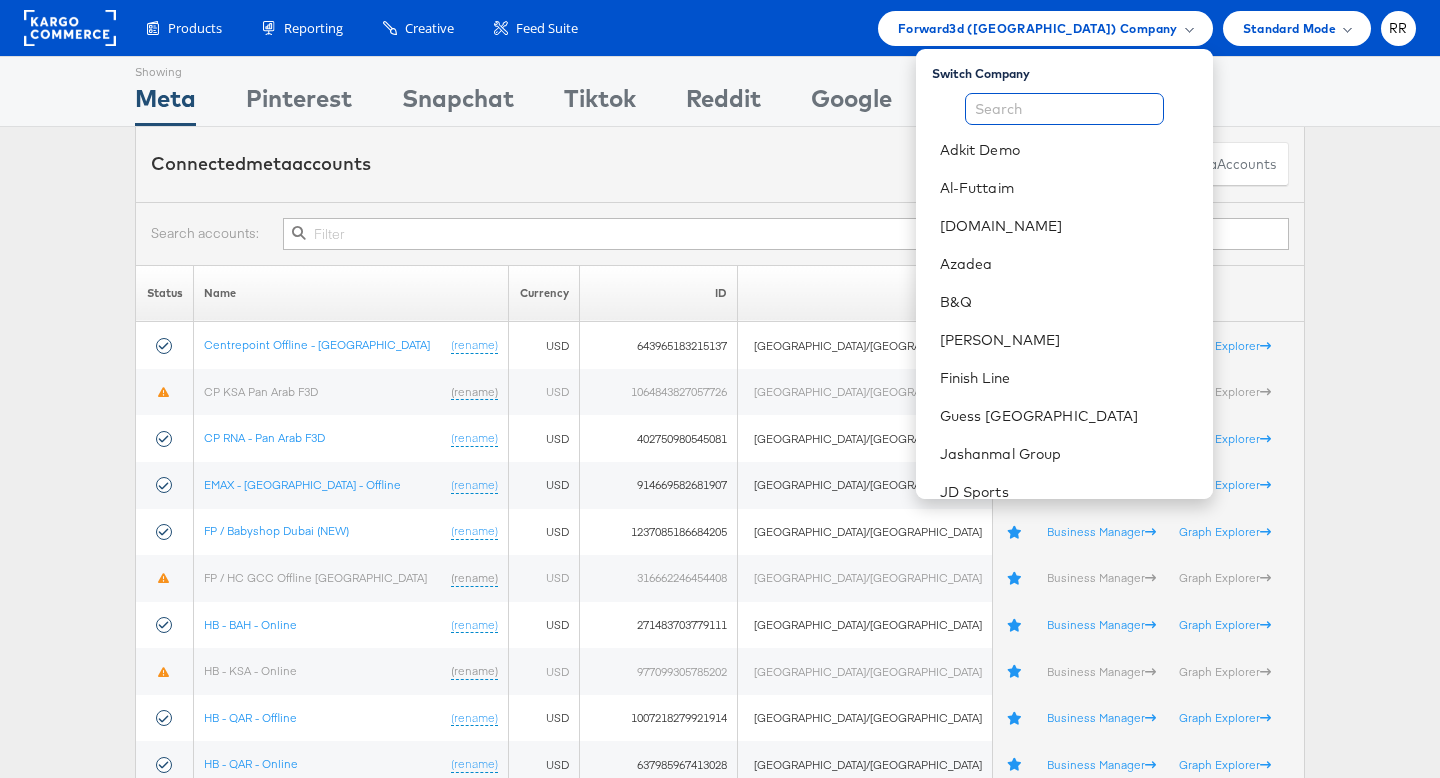 click at bounding box center (1064, 109) 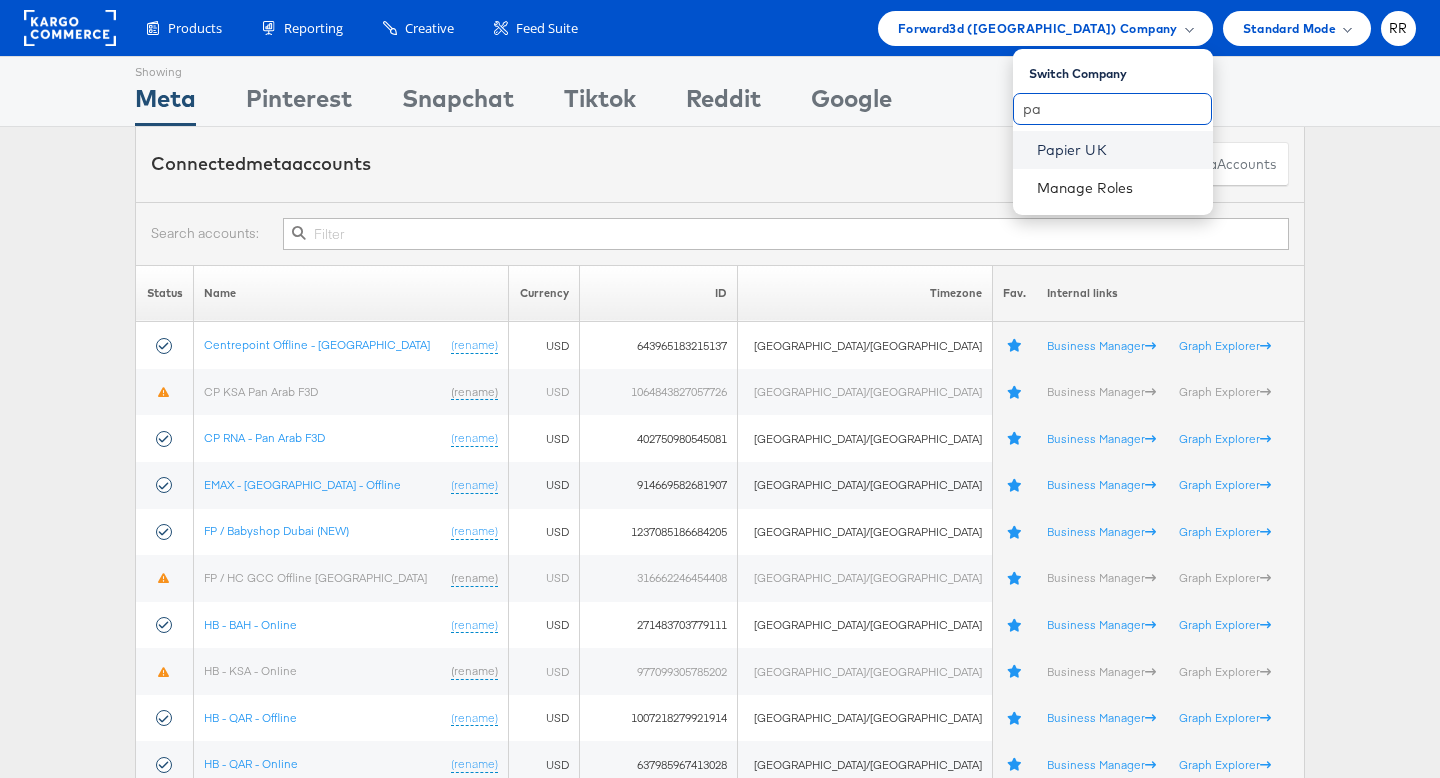 type on "pa" 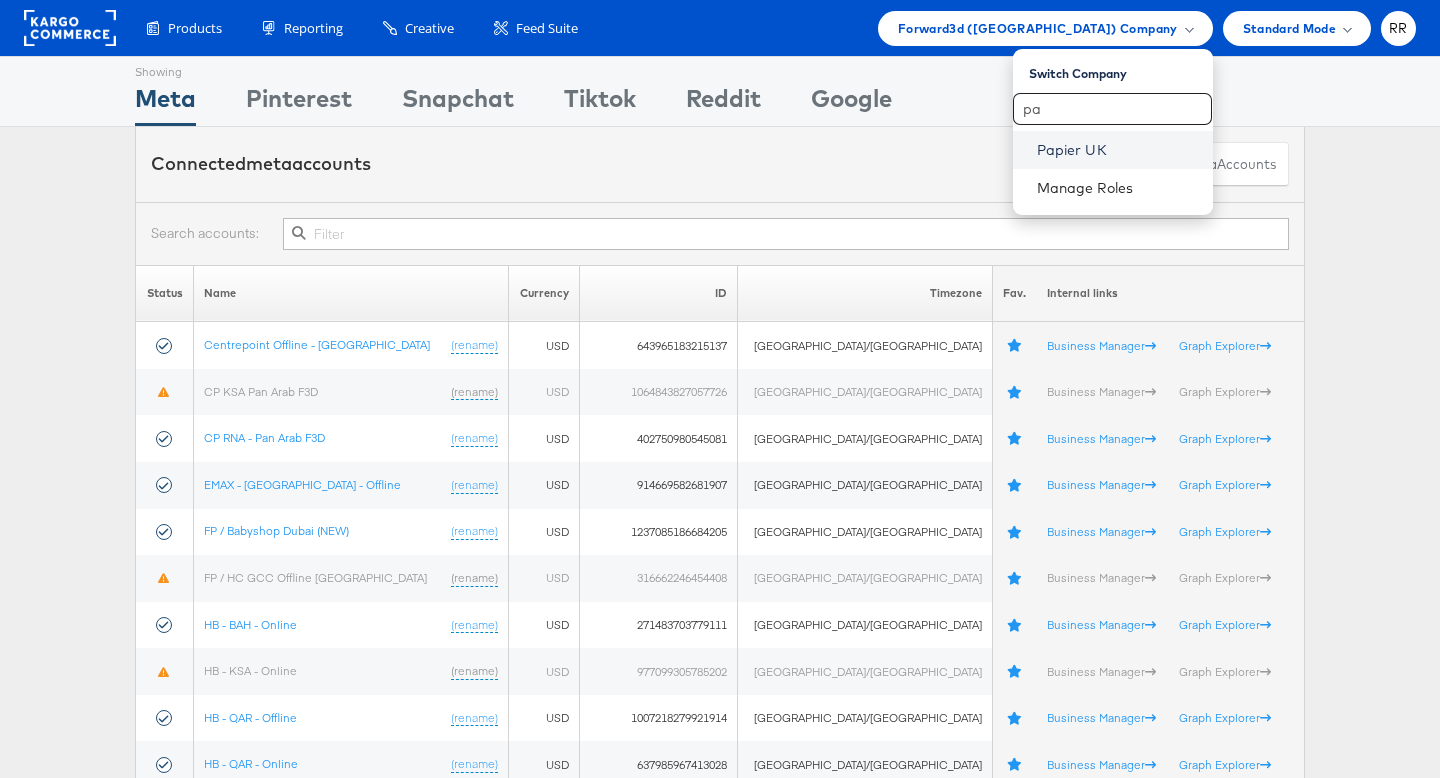 click on "Papier UK" at bounding box center (1117, 150) 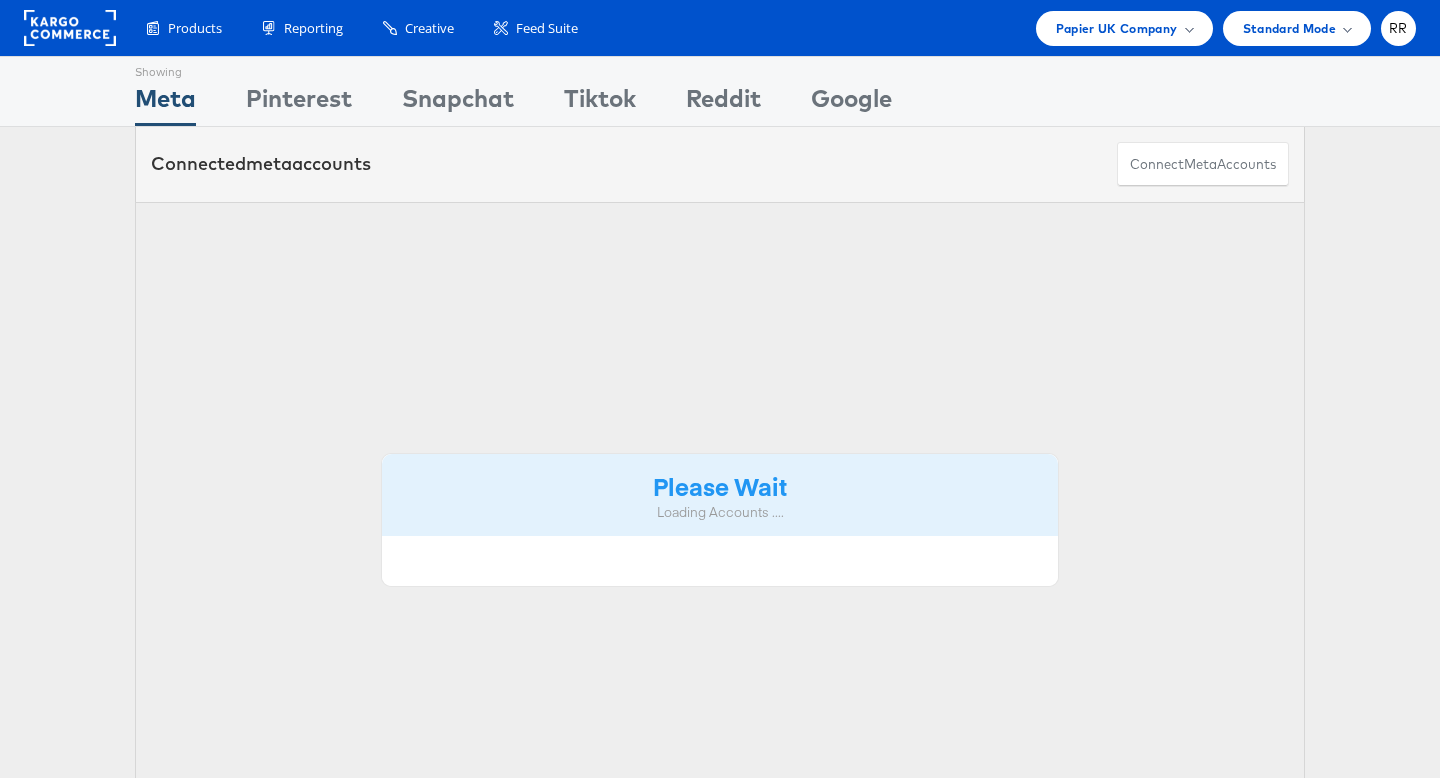 scroll, scrollTop: 0, scrollLeft: 0, axis: both 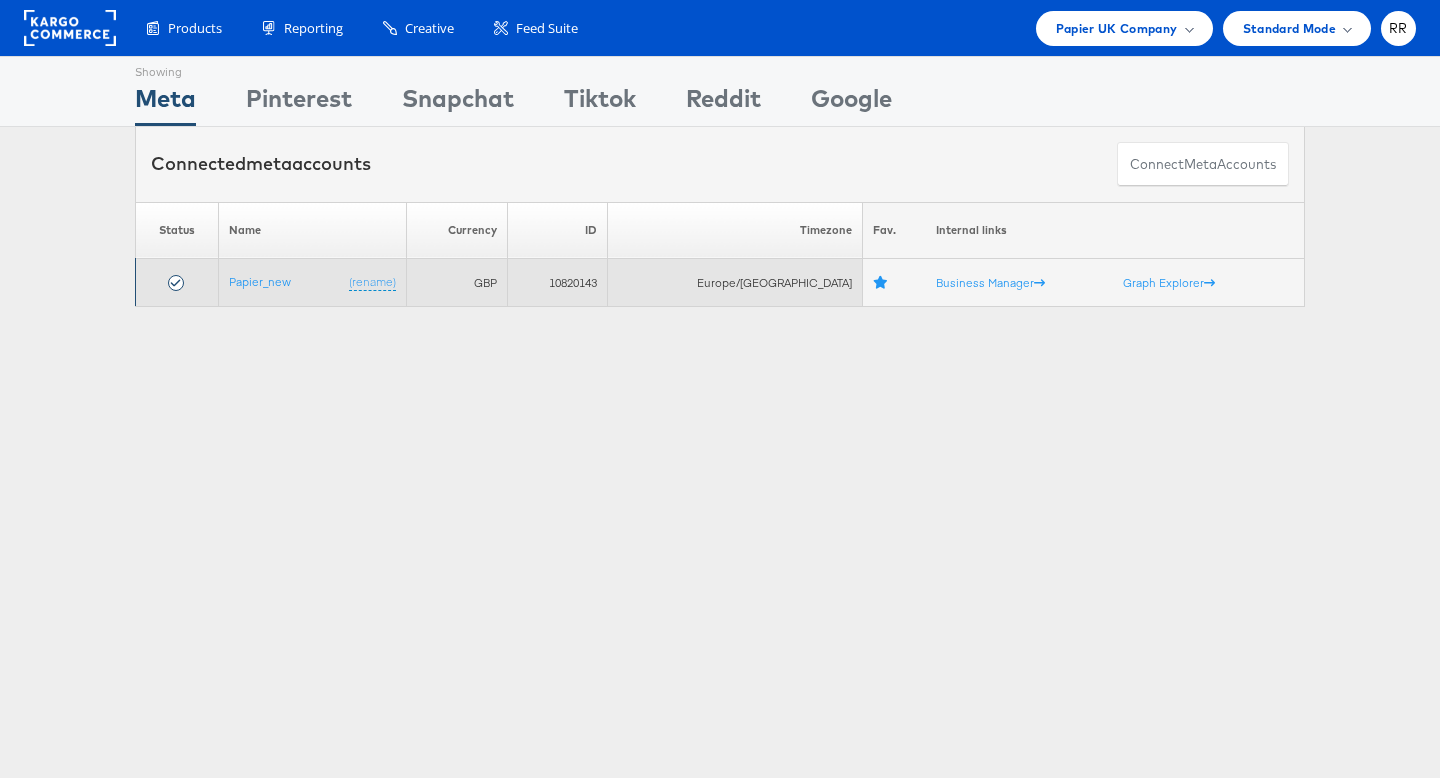 click on "Papier_new
(rename)" at bounding box center (312, 283) 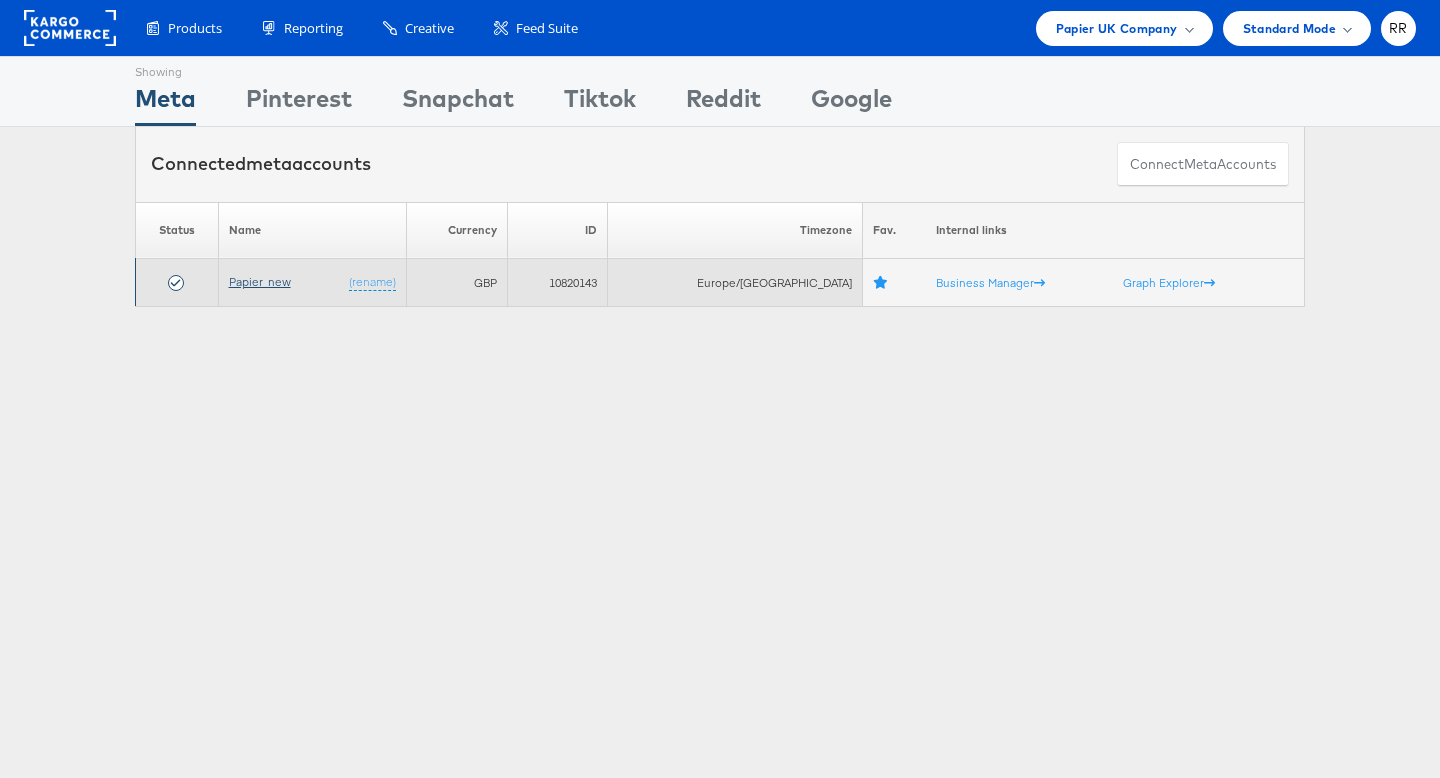 click on "Papier_new" at bounding box center [260, 281] 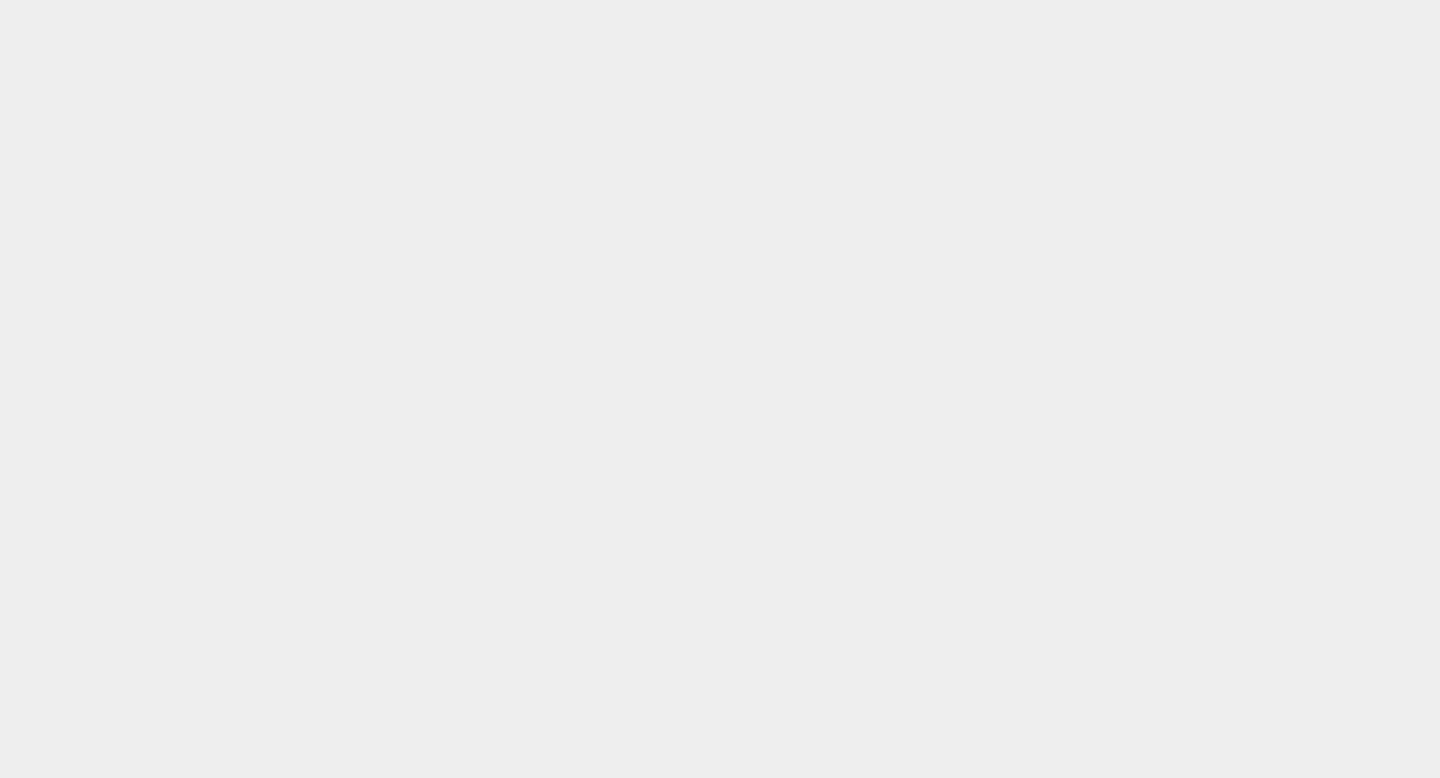 scroll, scrollTop: 0, scrollLeft: 0, axis: both 